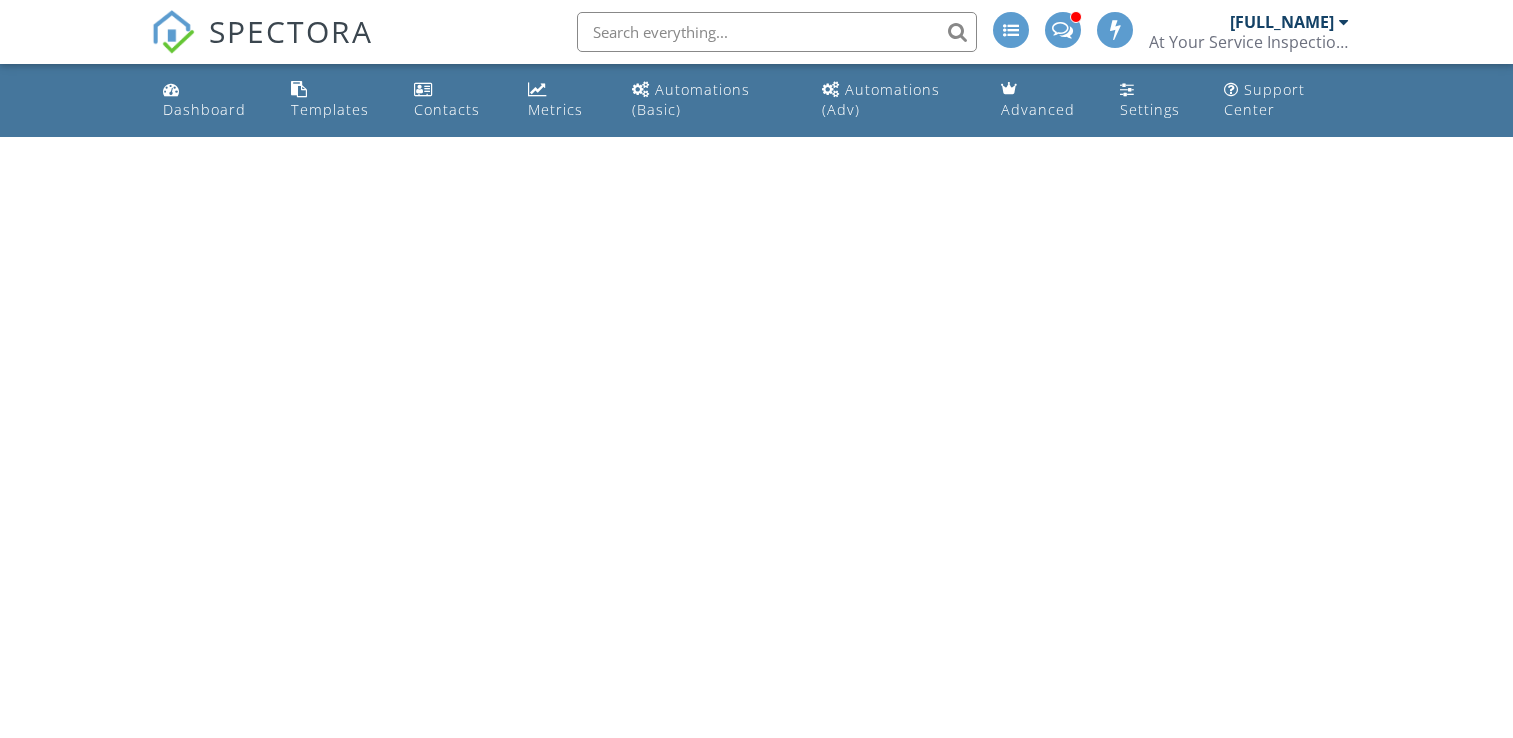 scroll, scrollTop: 0, scrollLeft: 0, axis: both 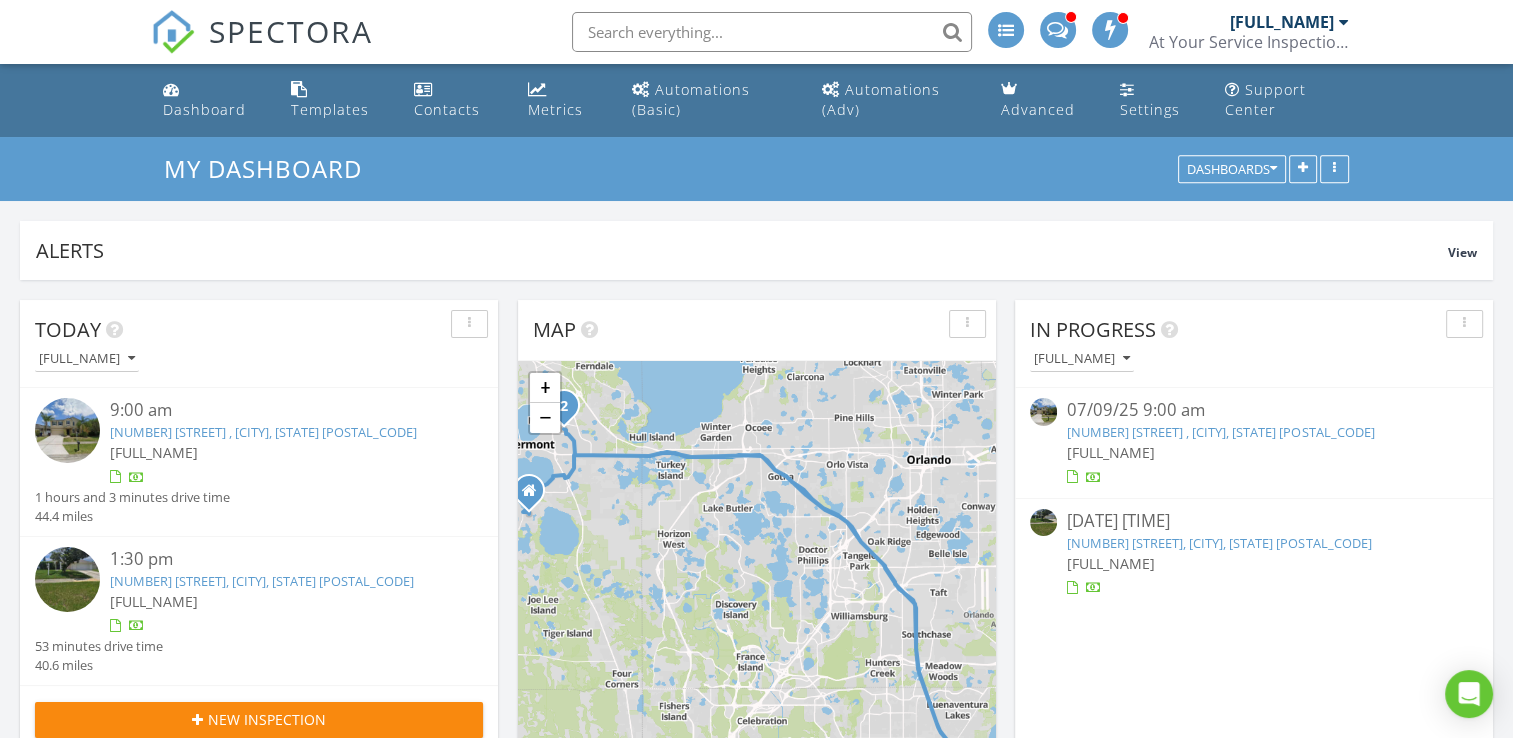 click on "[NUMBER] [STREET], [CITY], [STATE] [POSTAL_CODE]" at bounding box center (262, 581) 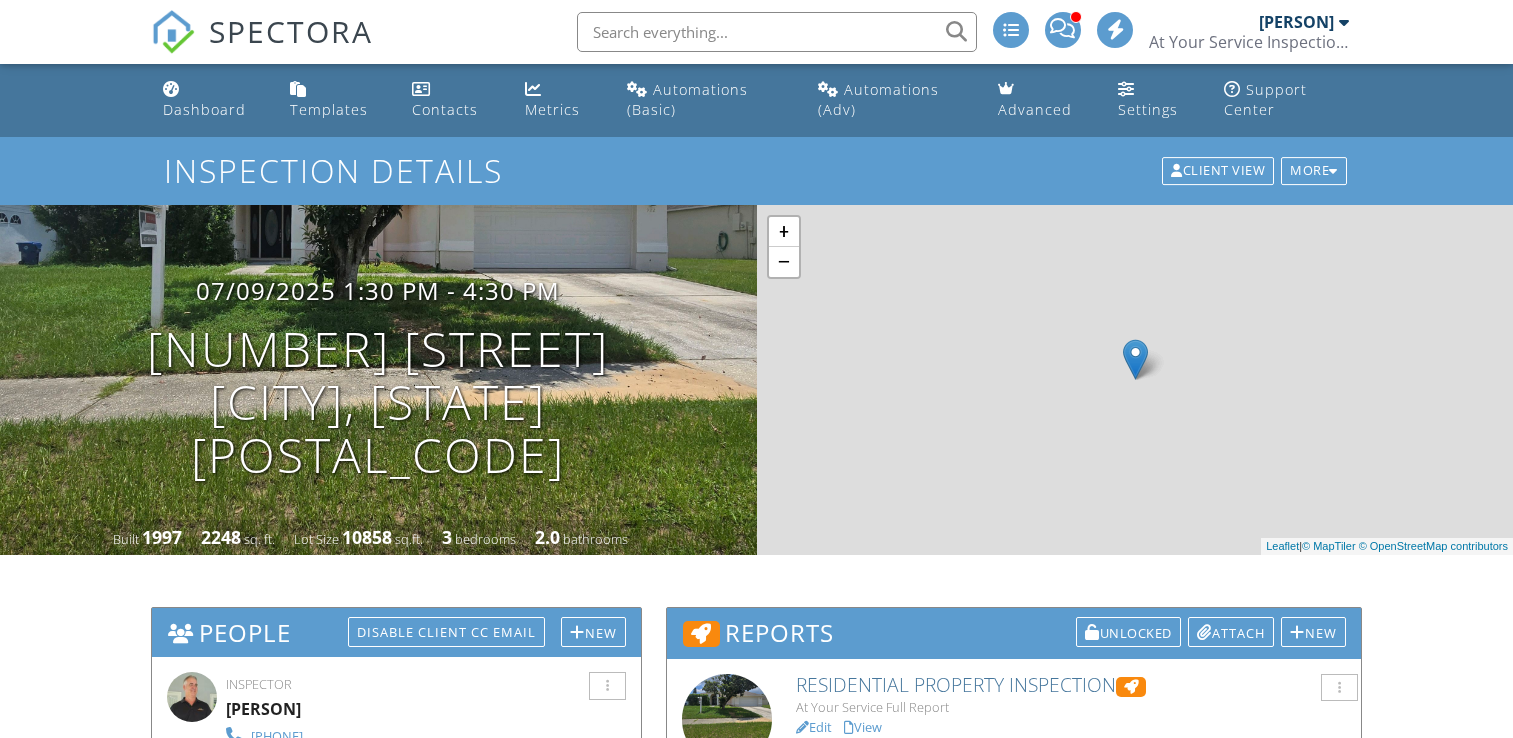 scroll, scrollTop: 0, scrollLeft: 0, axis: both 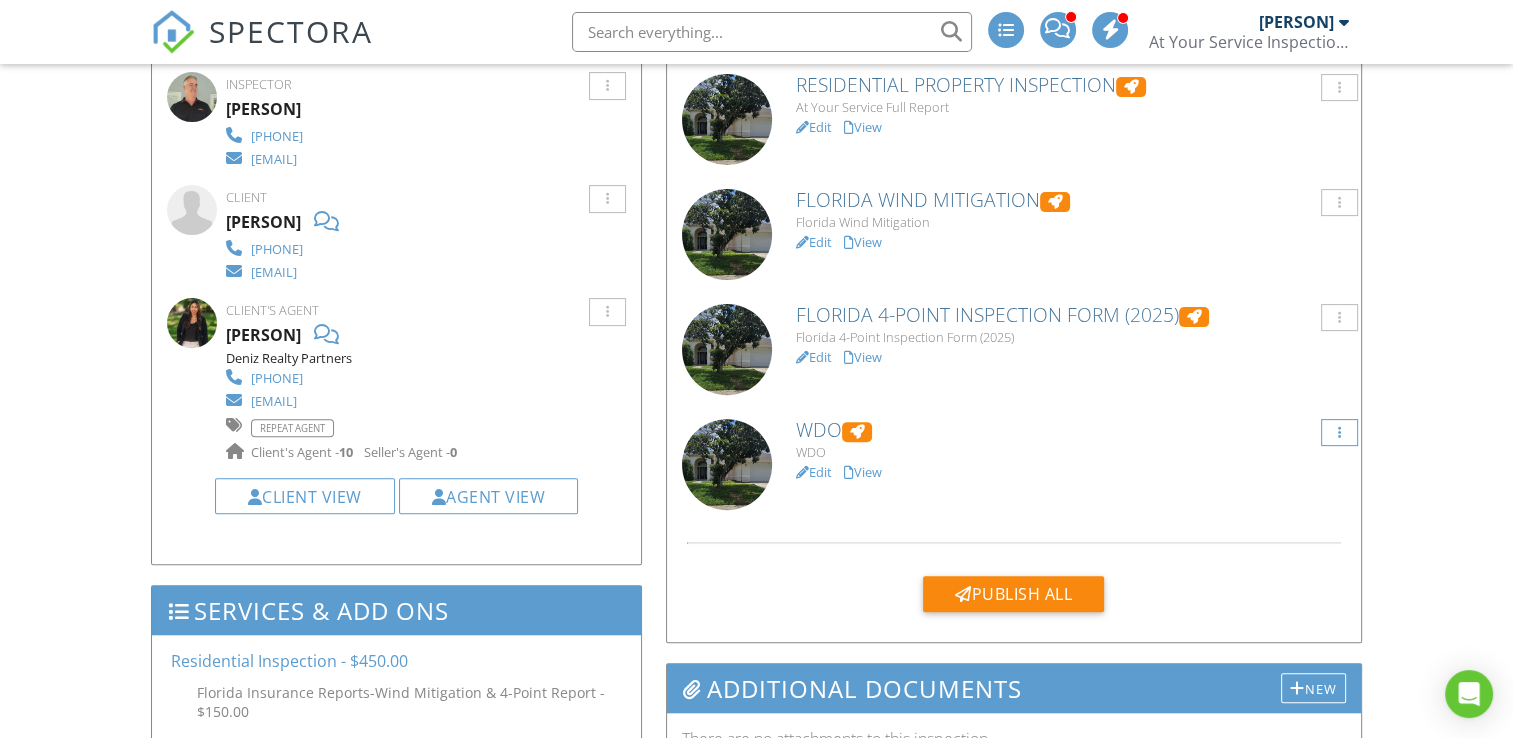 click at bounding box center (1339, 88) 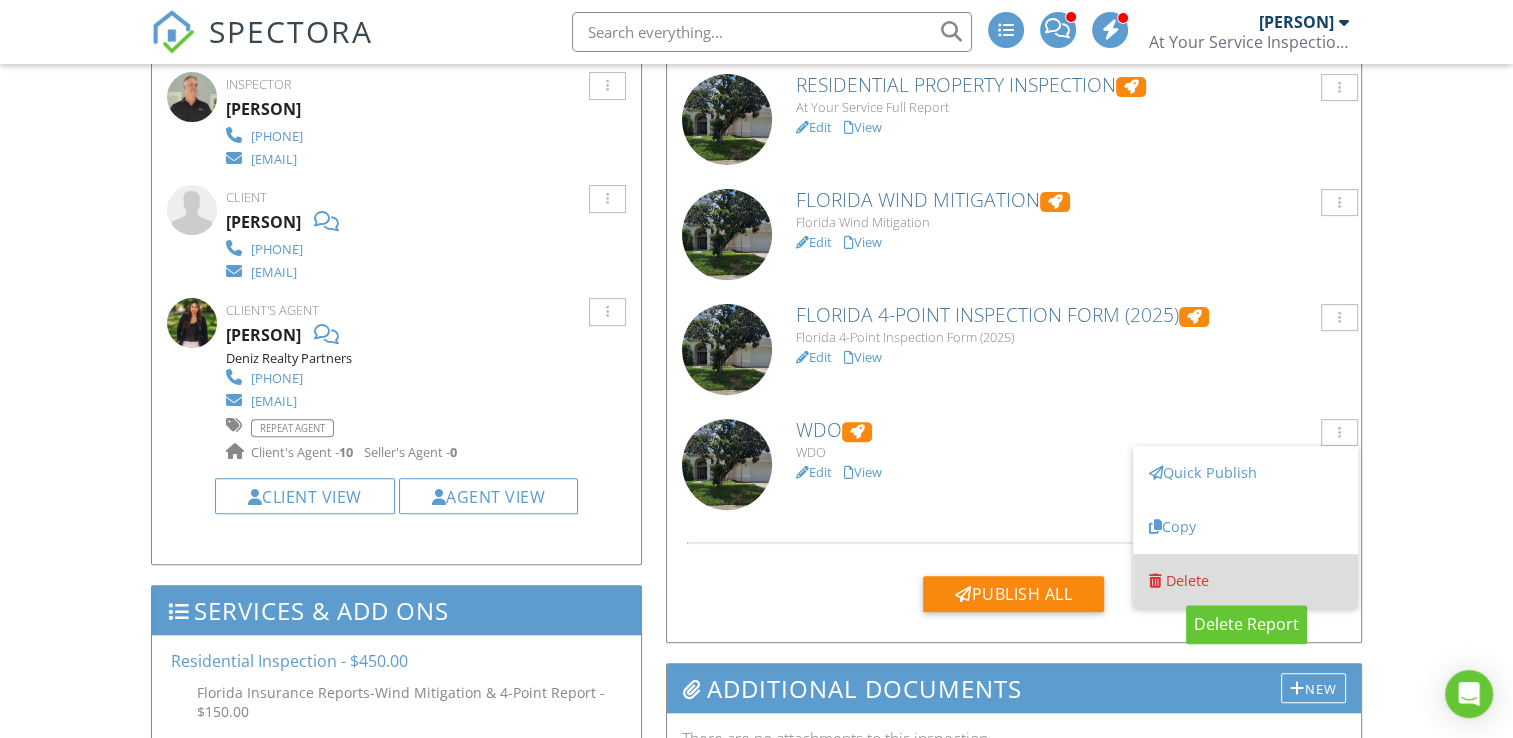 click on "Delete" at bounding box center [1187, 580] 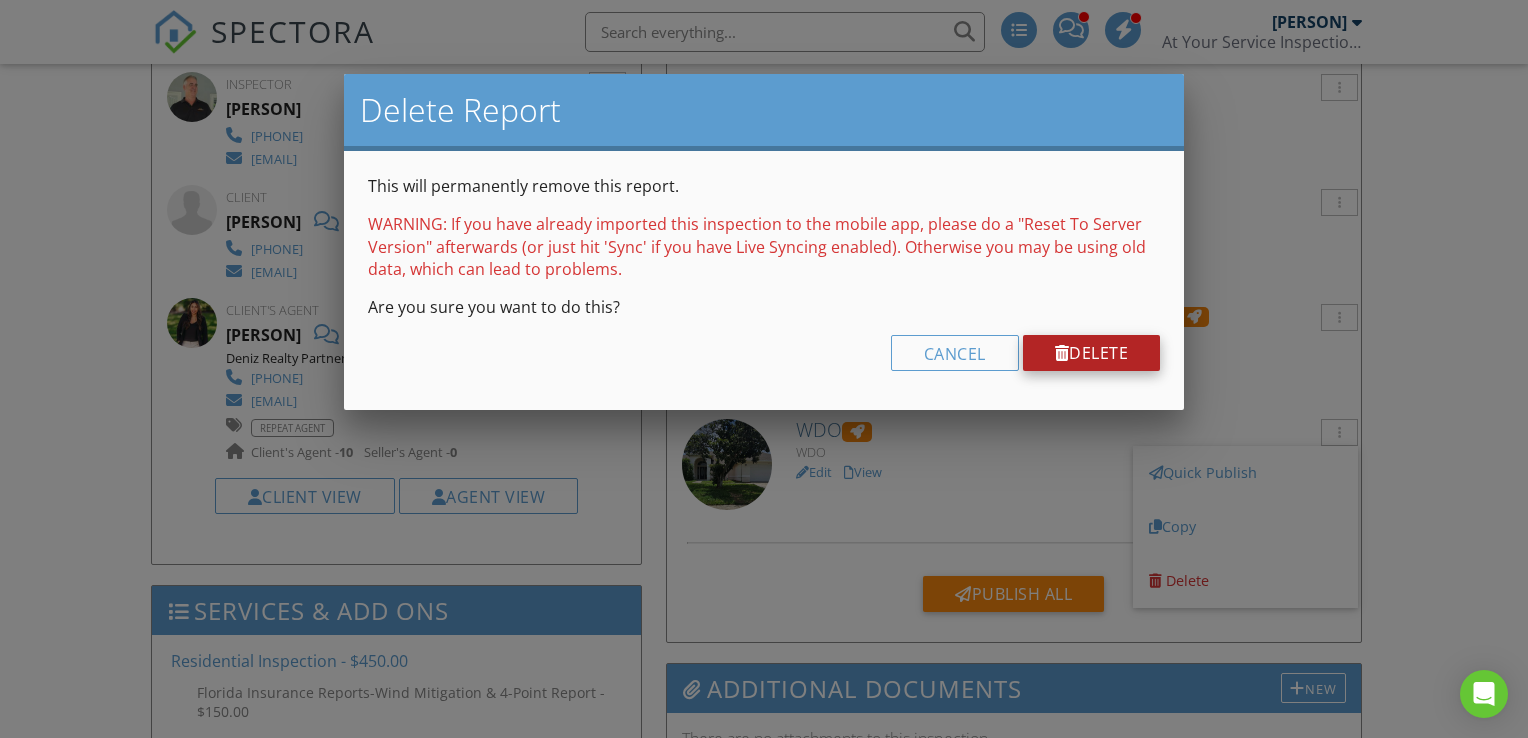 click on "Delete" at bounding box center (1092, 353) 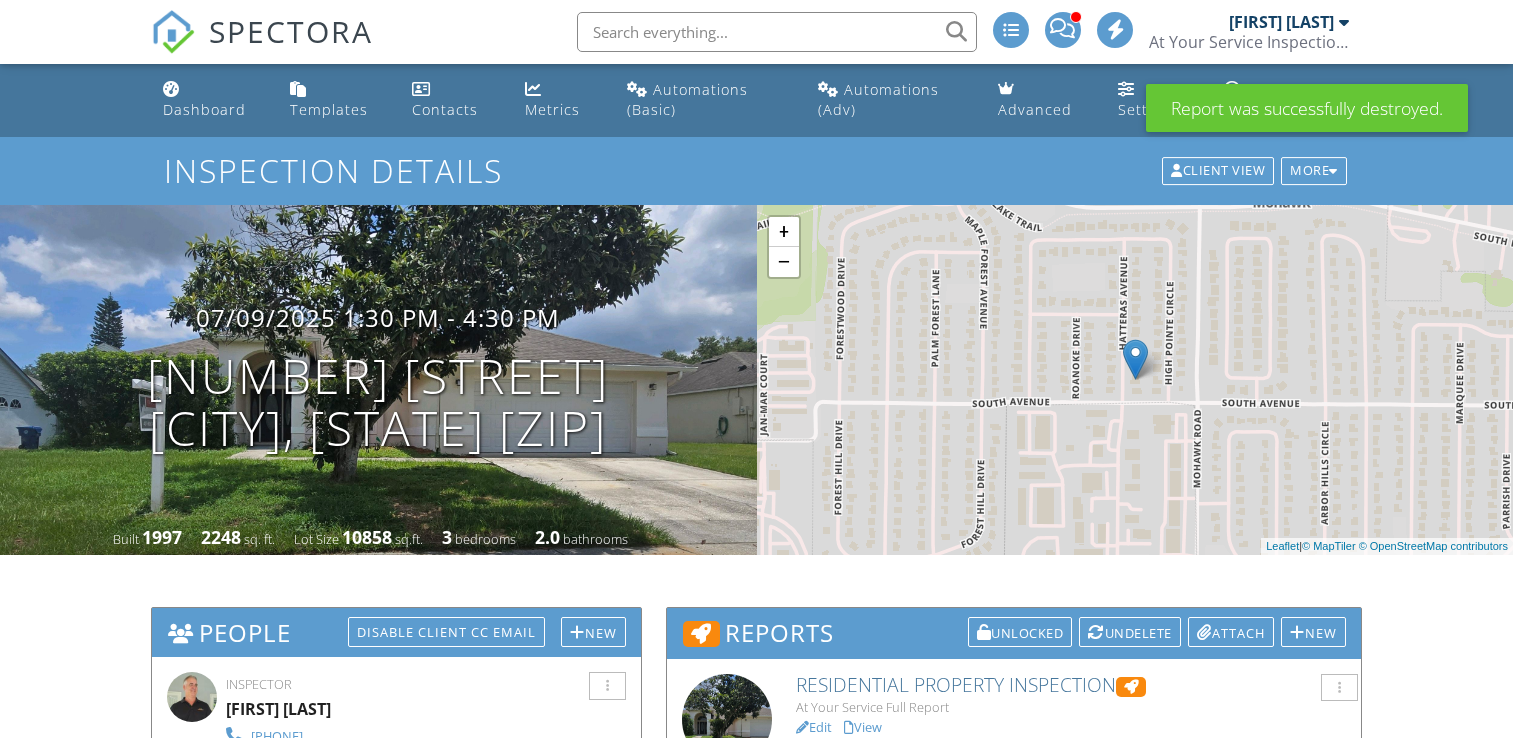 scroll, scrollTop: 0, scrollLeft: 0, axis: both 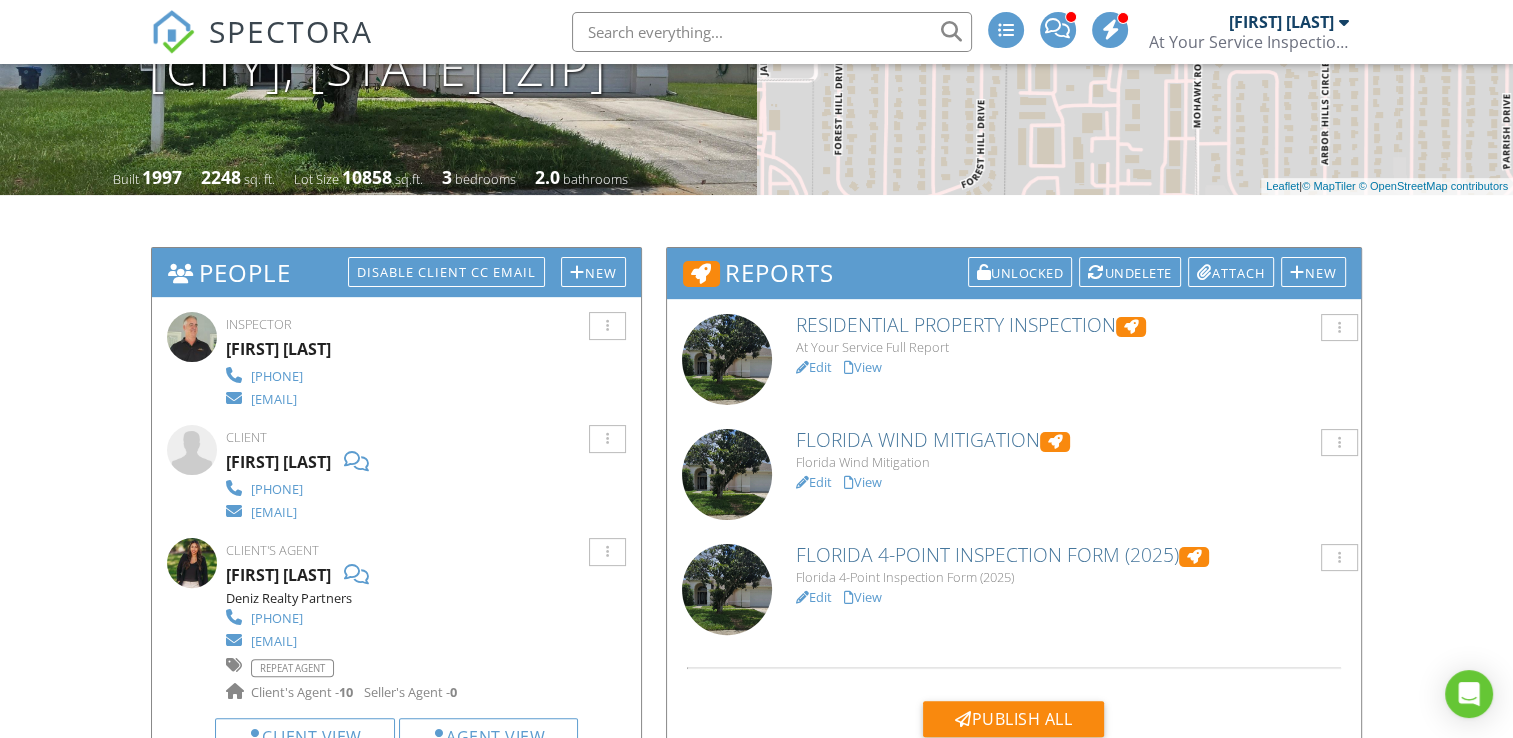 click on "View" at bounding box center (863, 597) 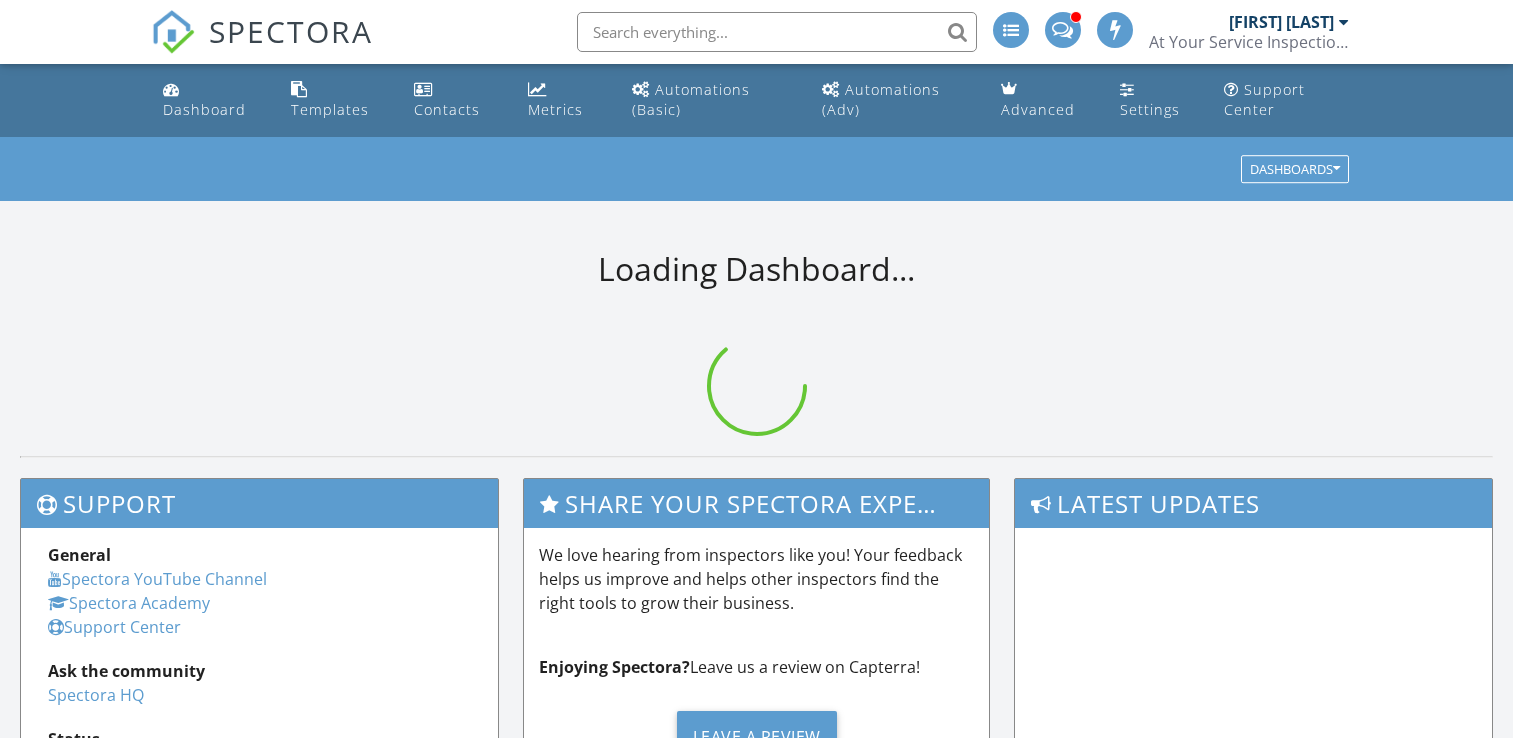 scroll, scrollTop: 0, scrollLeft: 0, axis: both 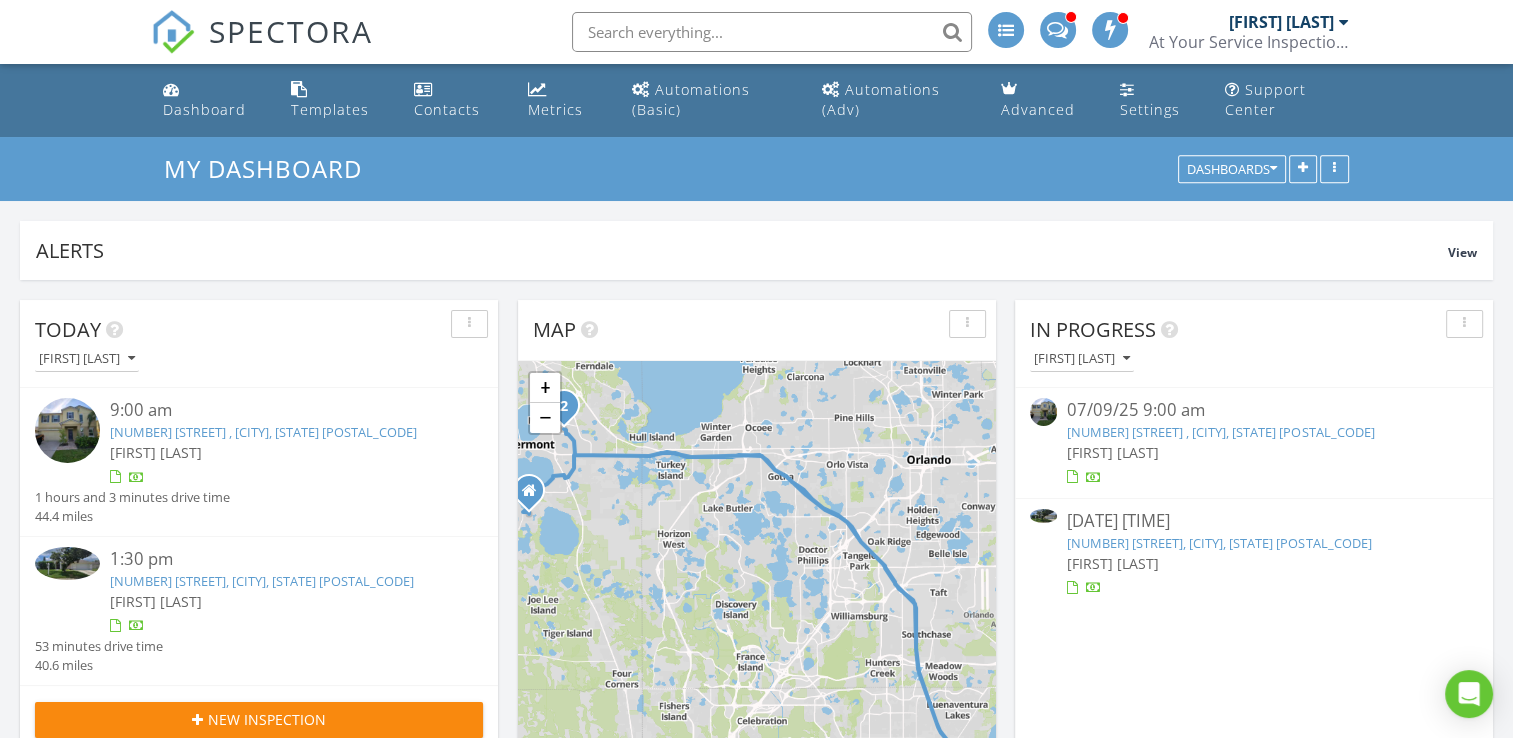click on "SPECTORA" at bounding box center (291, 31) 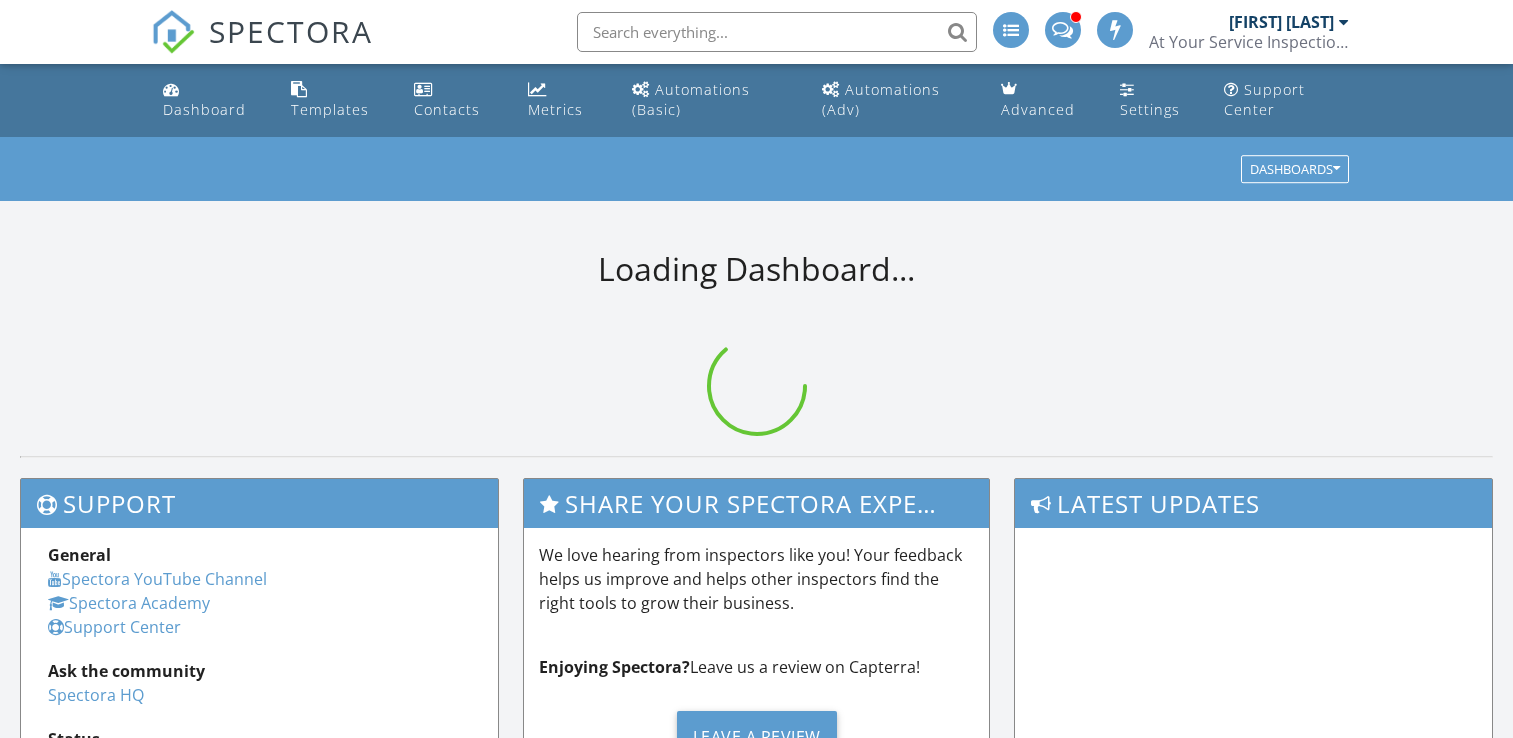 scroll, scrollTop: 0, scrollLeft: 0, axis: both 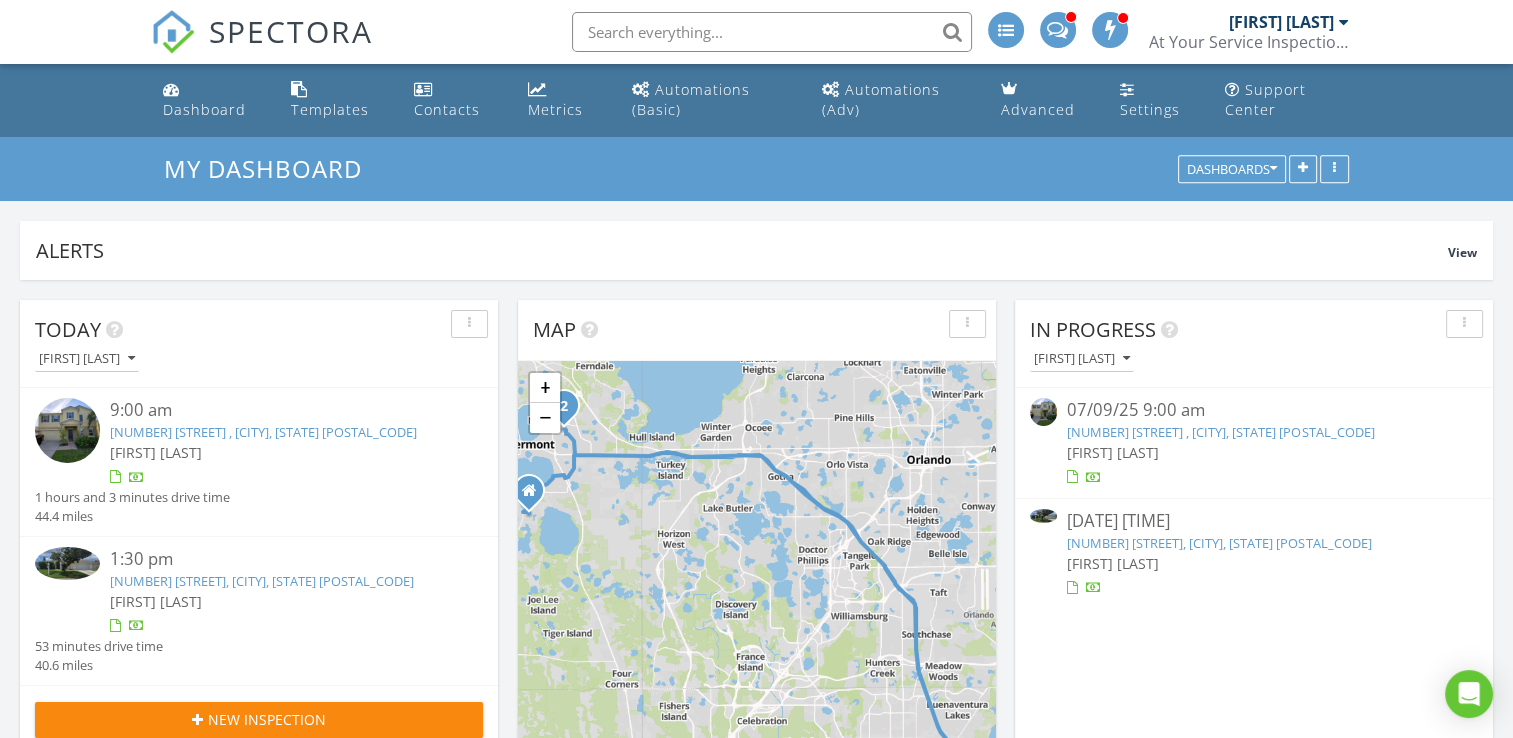 click on "[NUMBER] [STREET] , [CITY], [STATE] [POSTAL_CODE]" at bounding box center [263, 432] 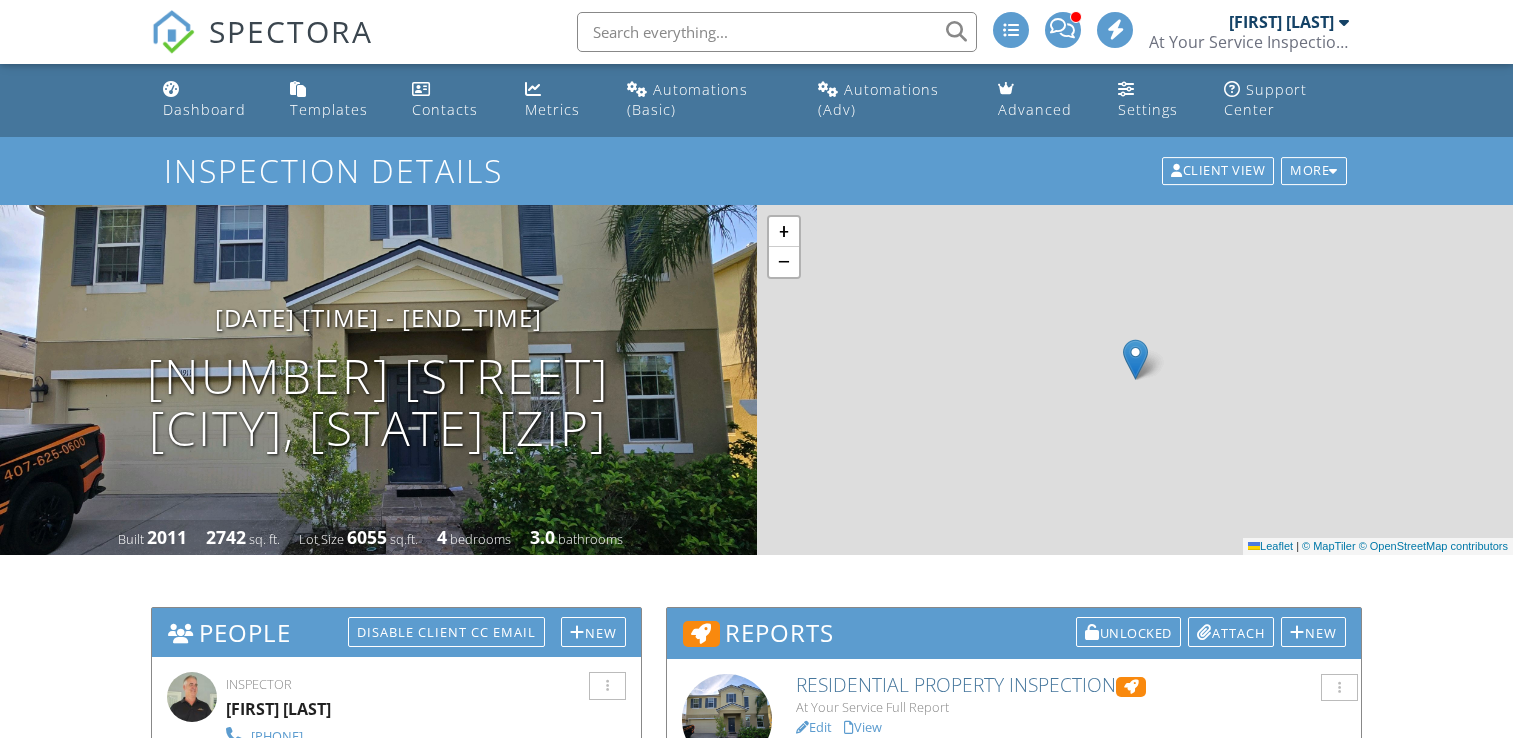 scroll, scrollTop: 0, scrollLeft: 0, axis: both 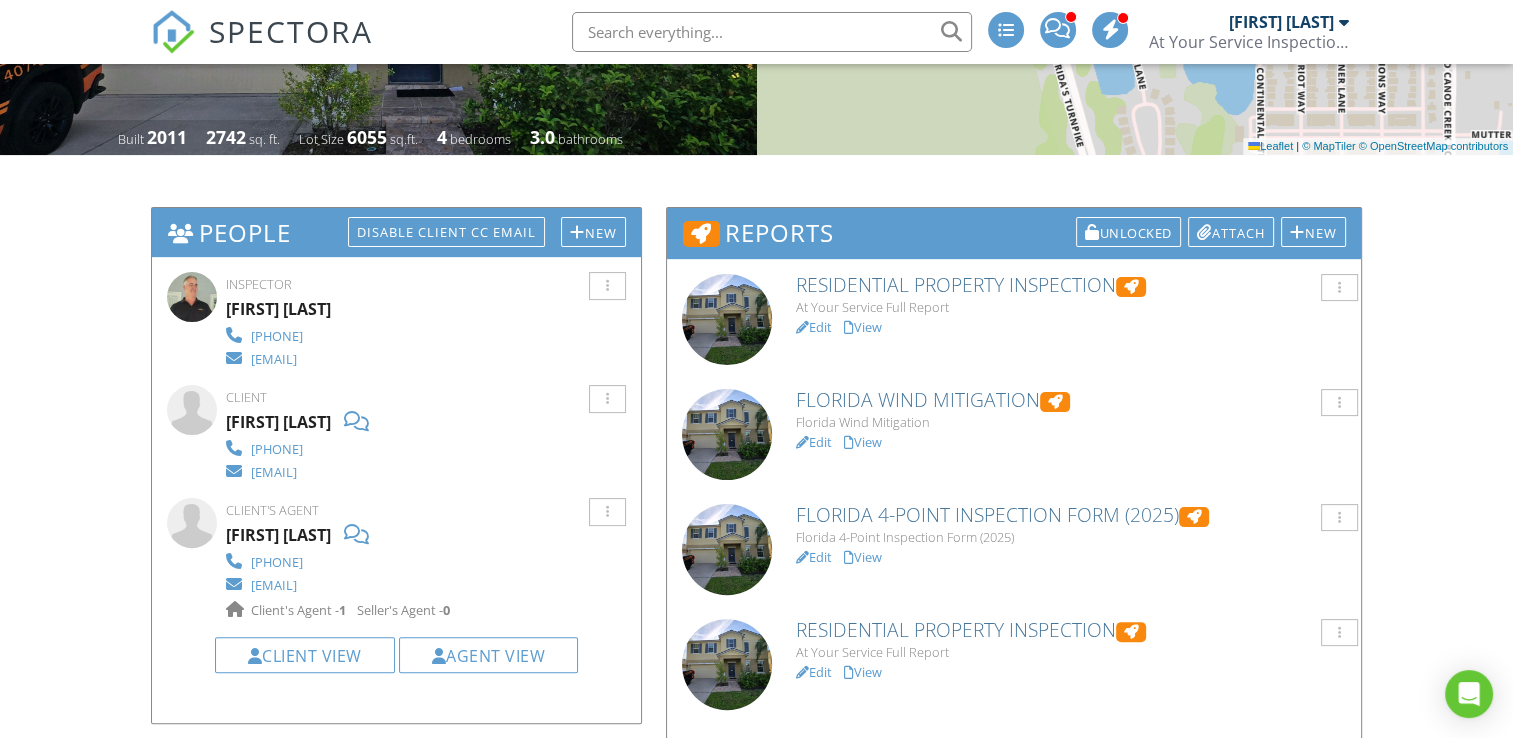click on "View" at bounding box center [863, 672] 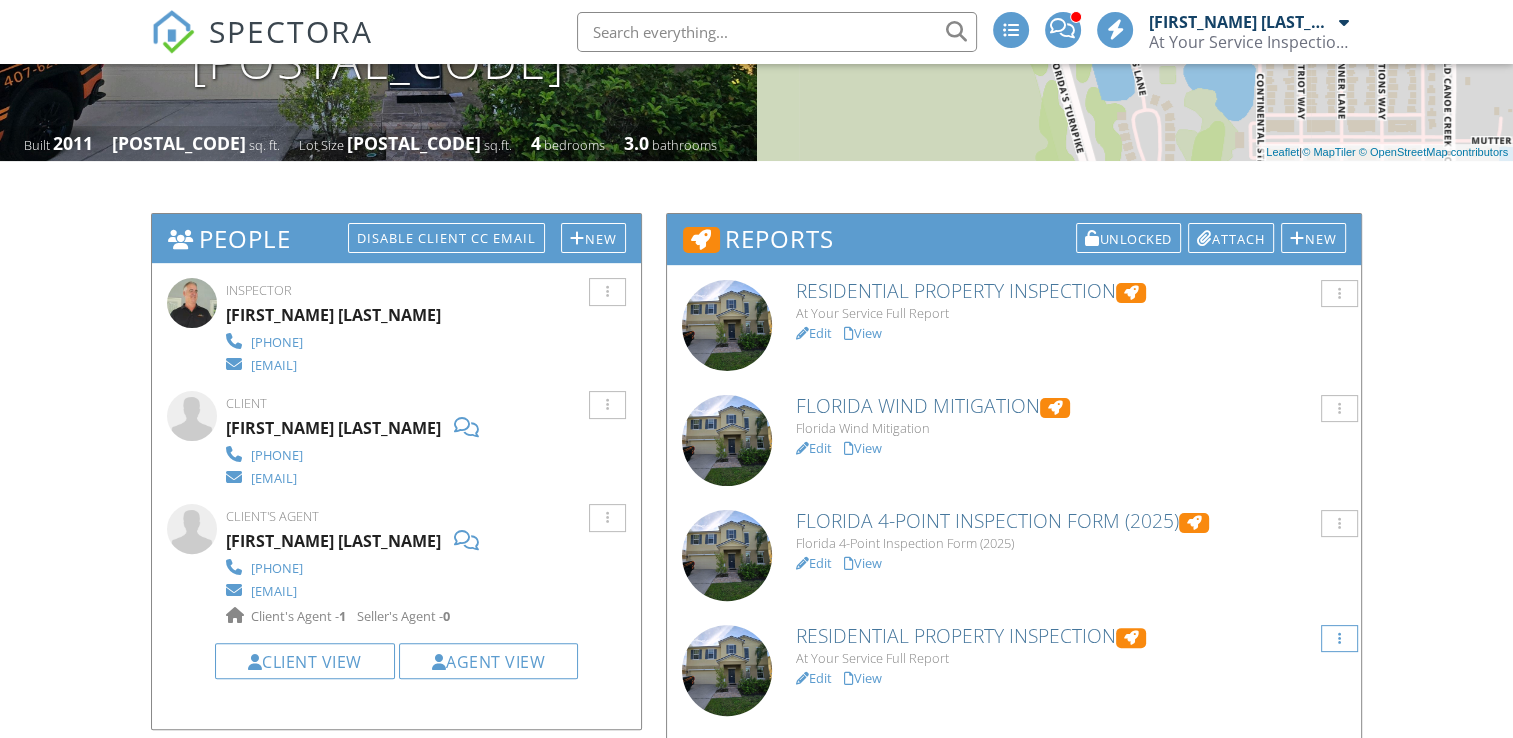 scroll, scrollTop: 394, scrollLeft: 0, axis: vertical 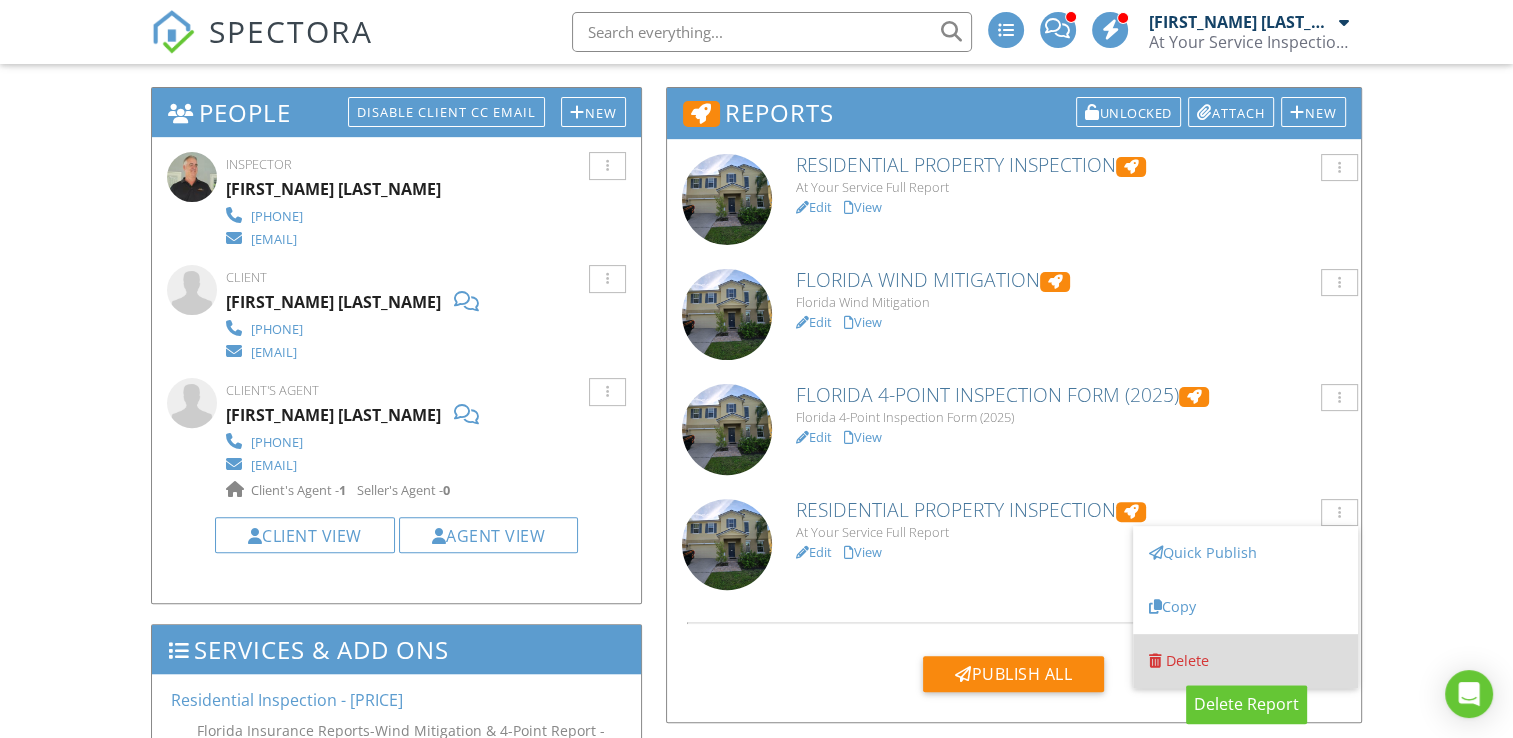 click on "Delete" at bounding box center (1187, 660) 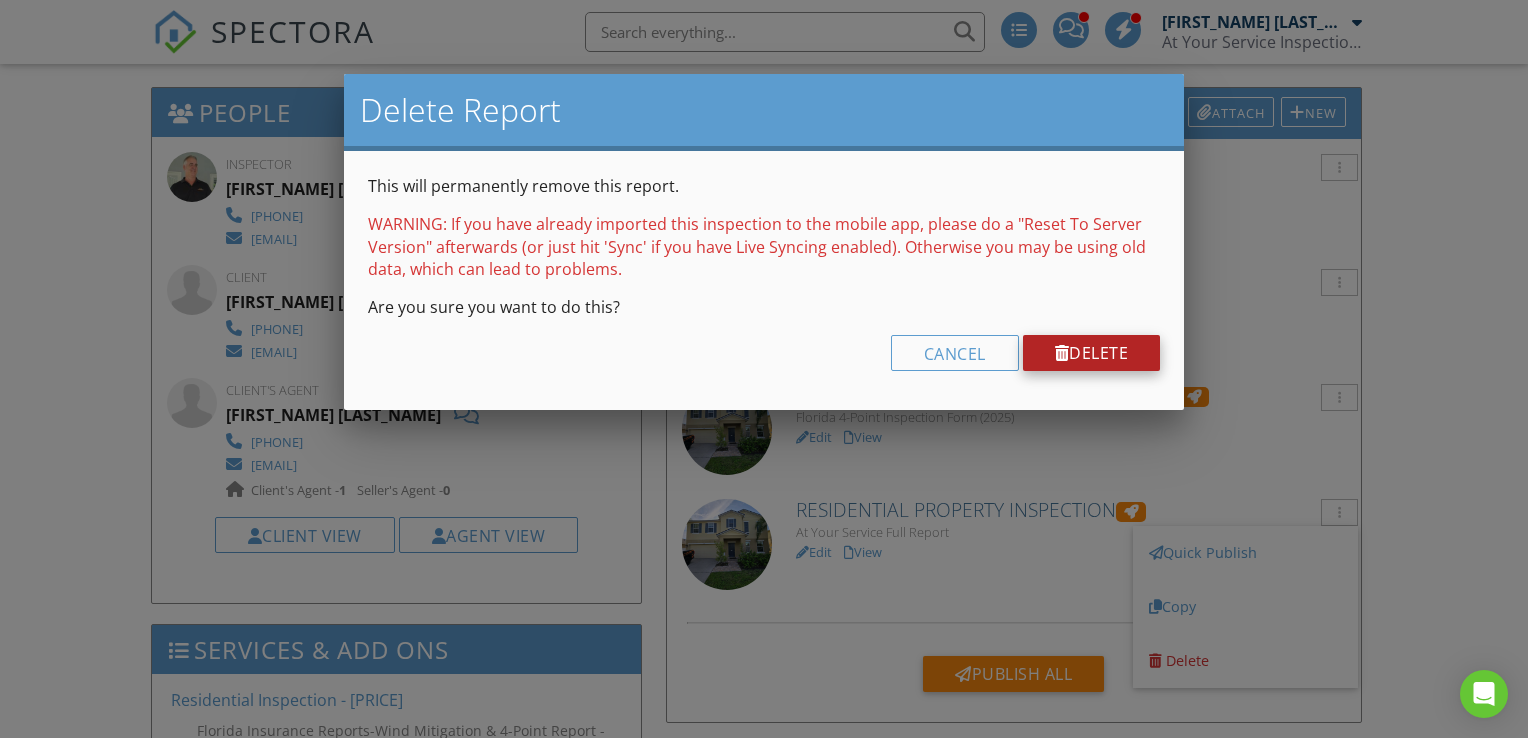 click on "Delete" at bounding box center (1092, 353) 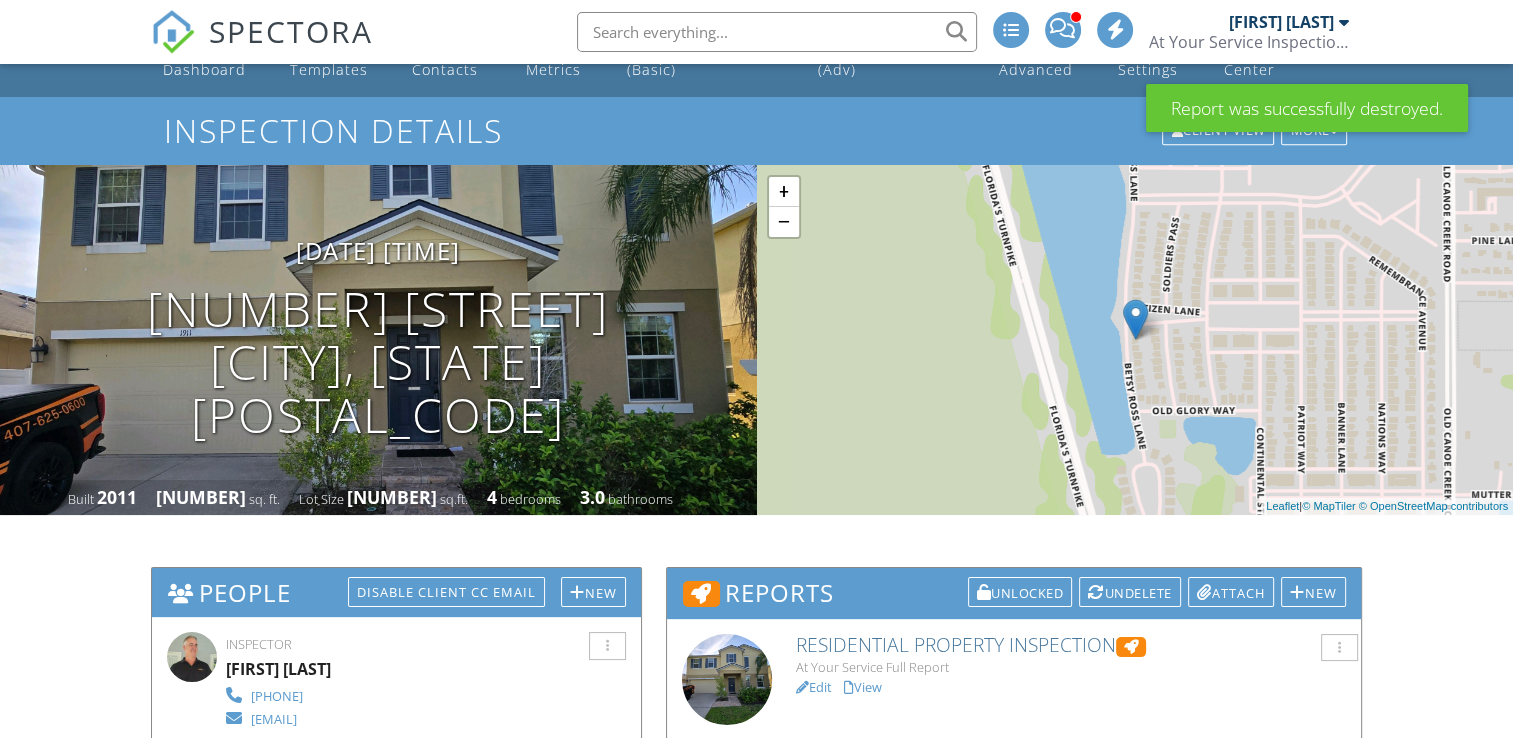 scroll, scrollTop: 600, scrollLeft: 0, axis: vertical 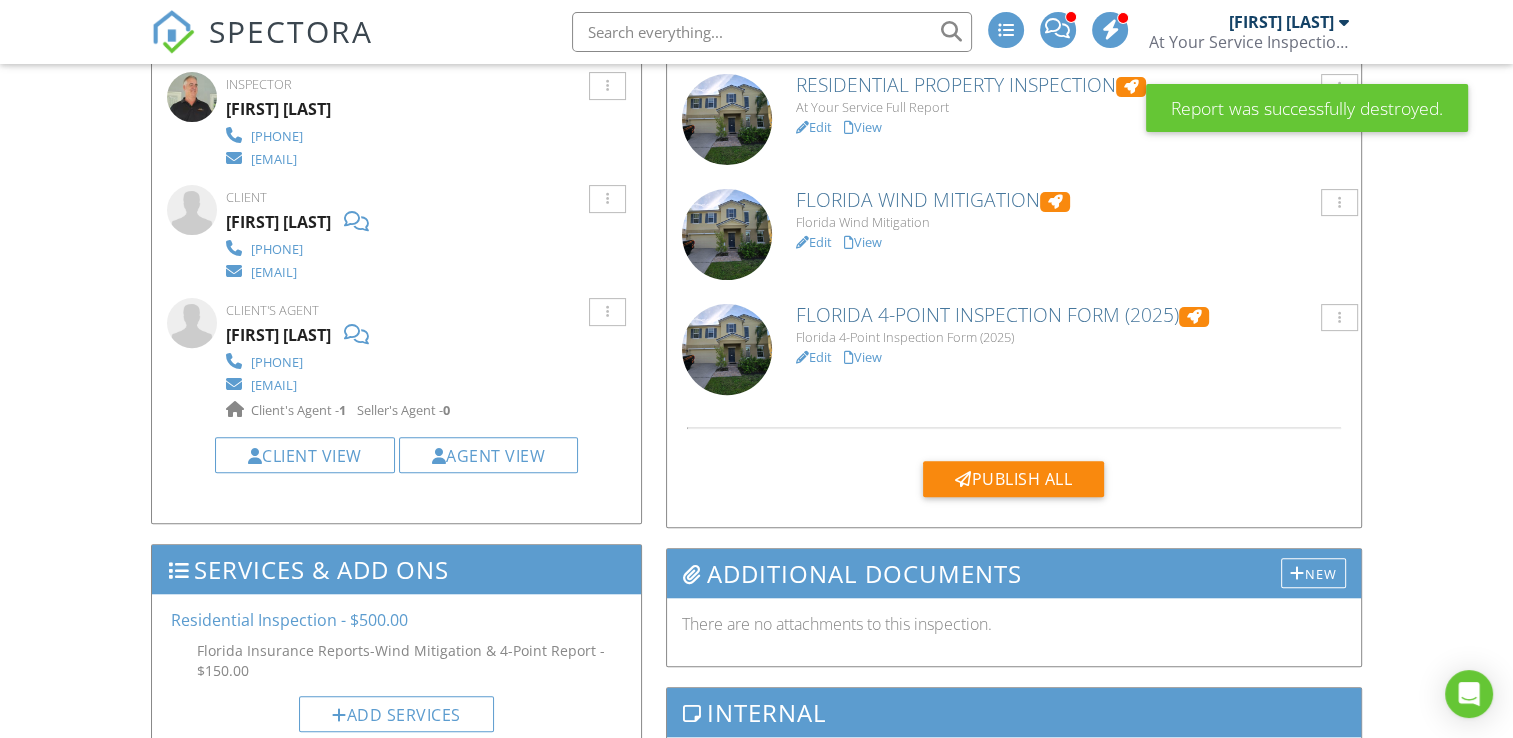 click on "View" at bounding box center [863, 127] 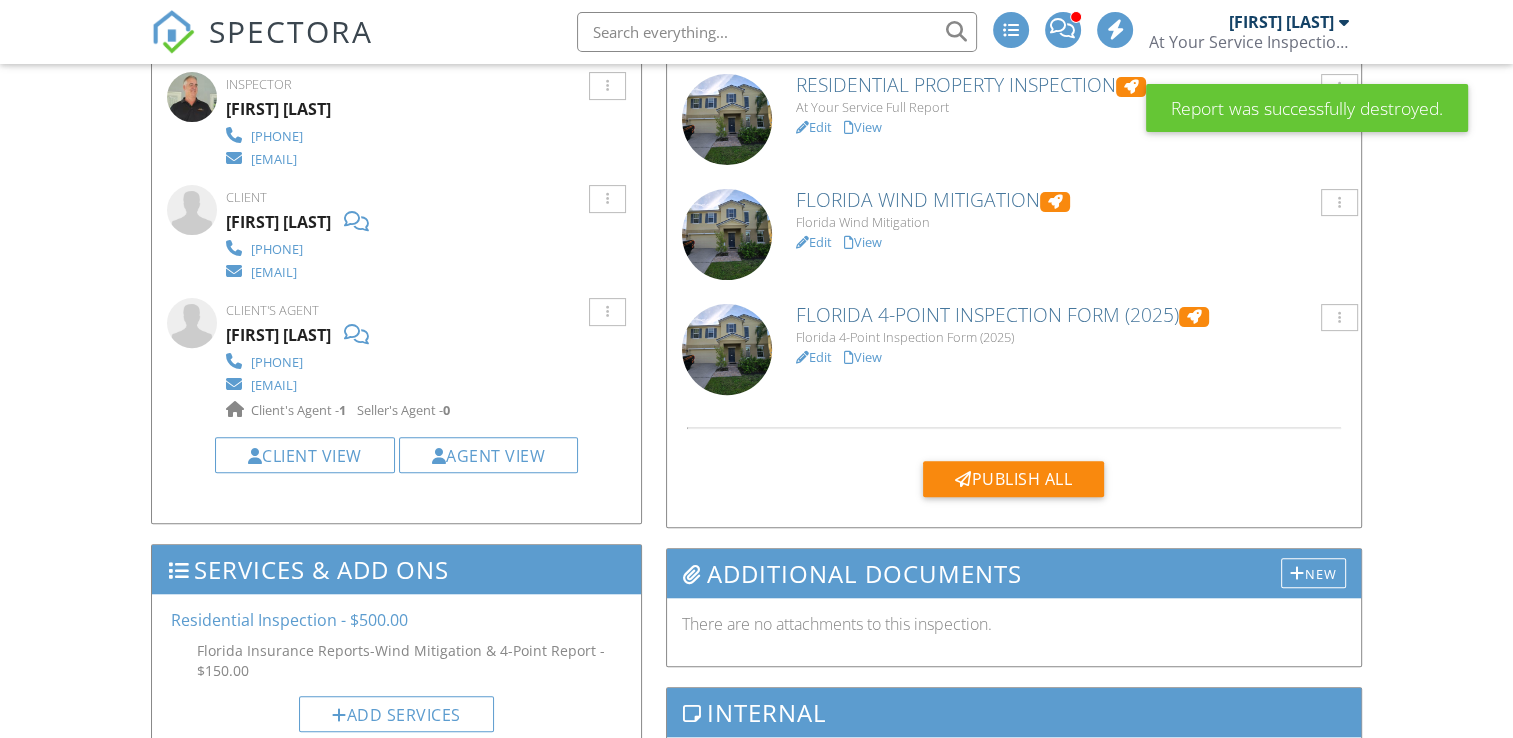 scroll, scrollTop: 600, scrollLeft: 0, axis: vertical 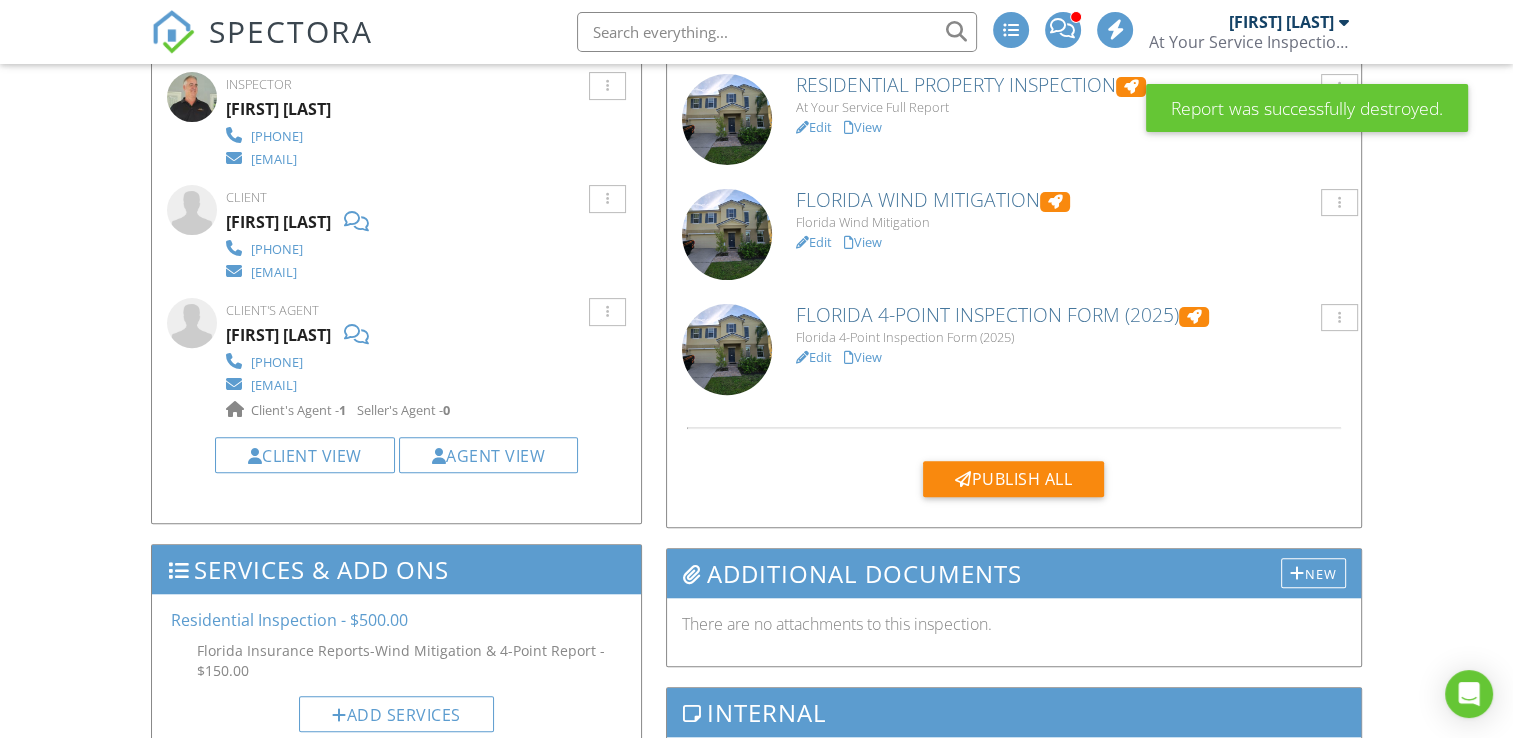 click on "View" at bounding box center (863, 242) 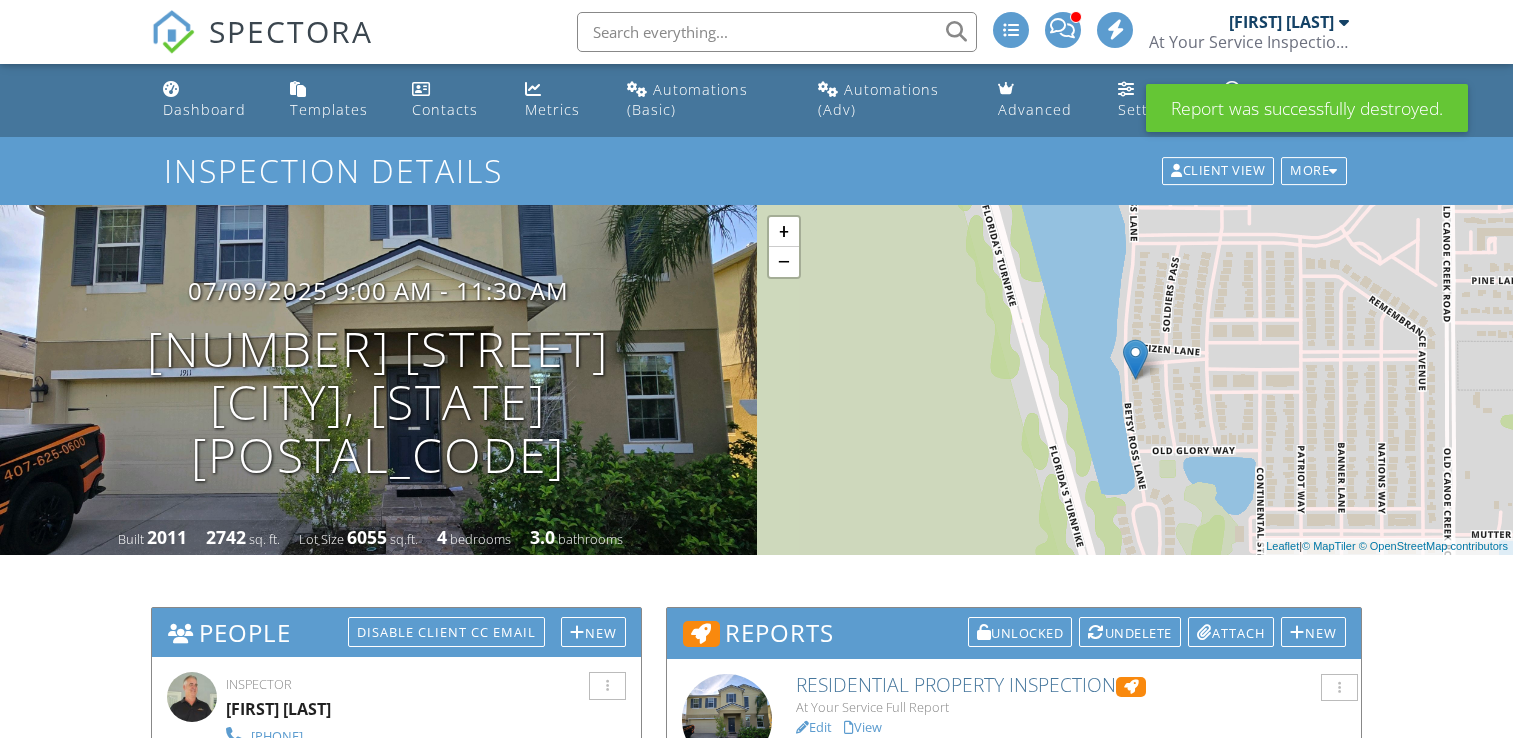scroll, scrollTop: 600, scrollLeft: 0, axis: vertical 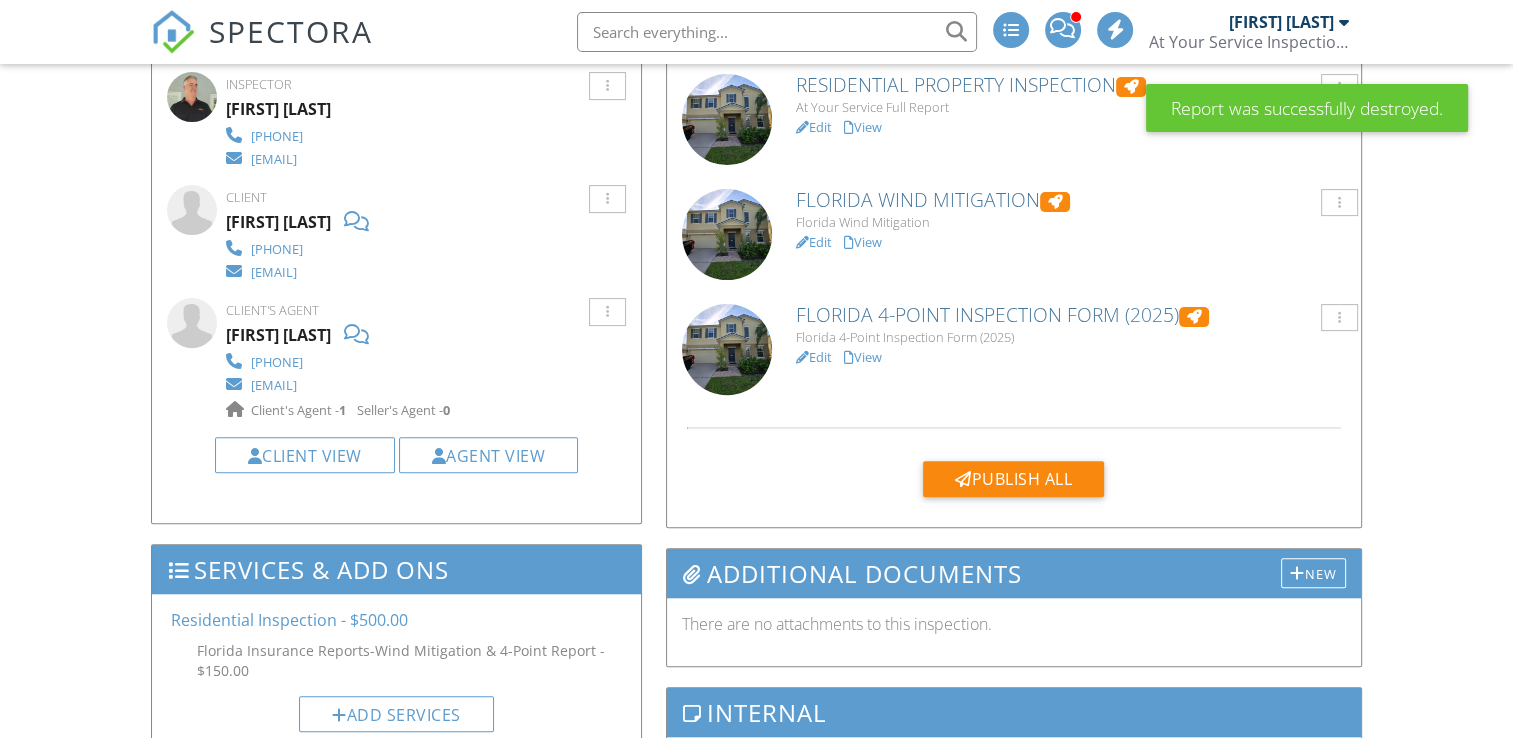 click on "View" at bounding box center (863, 357) 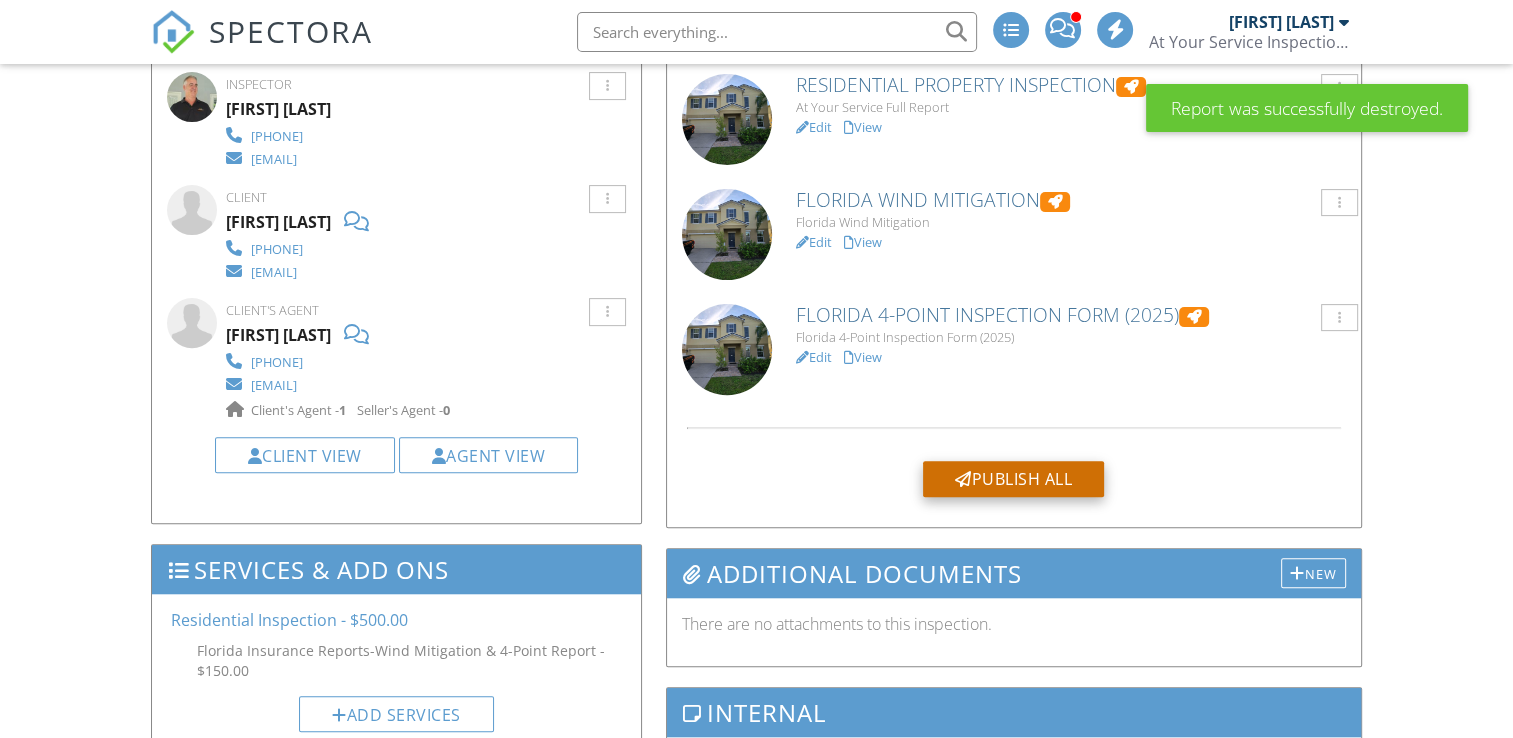 click on "Publish All" at bounding box center (1013, 479) 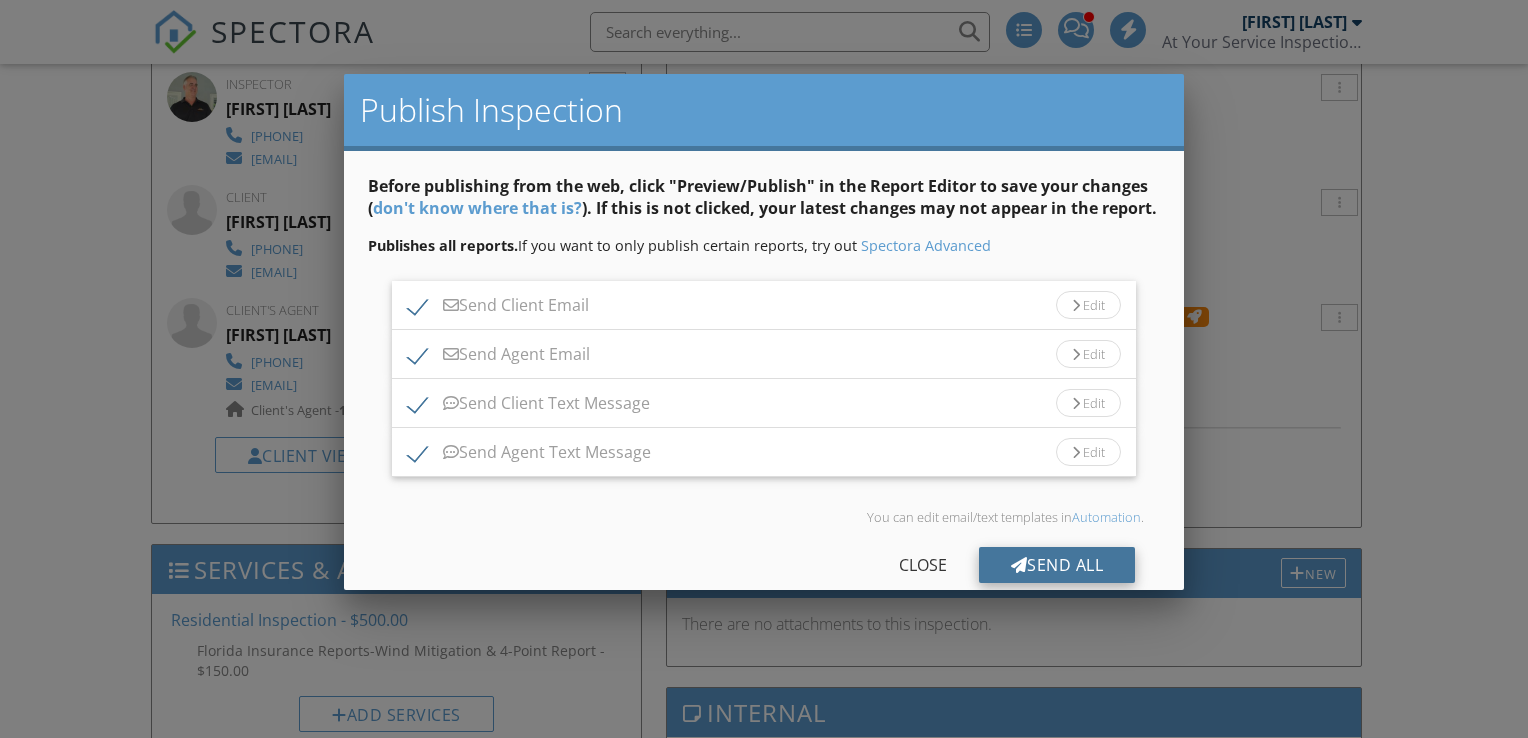 click on "Send All" at bounding box center [1057, 565] 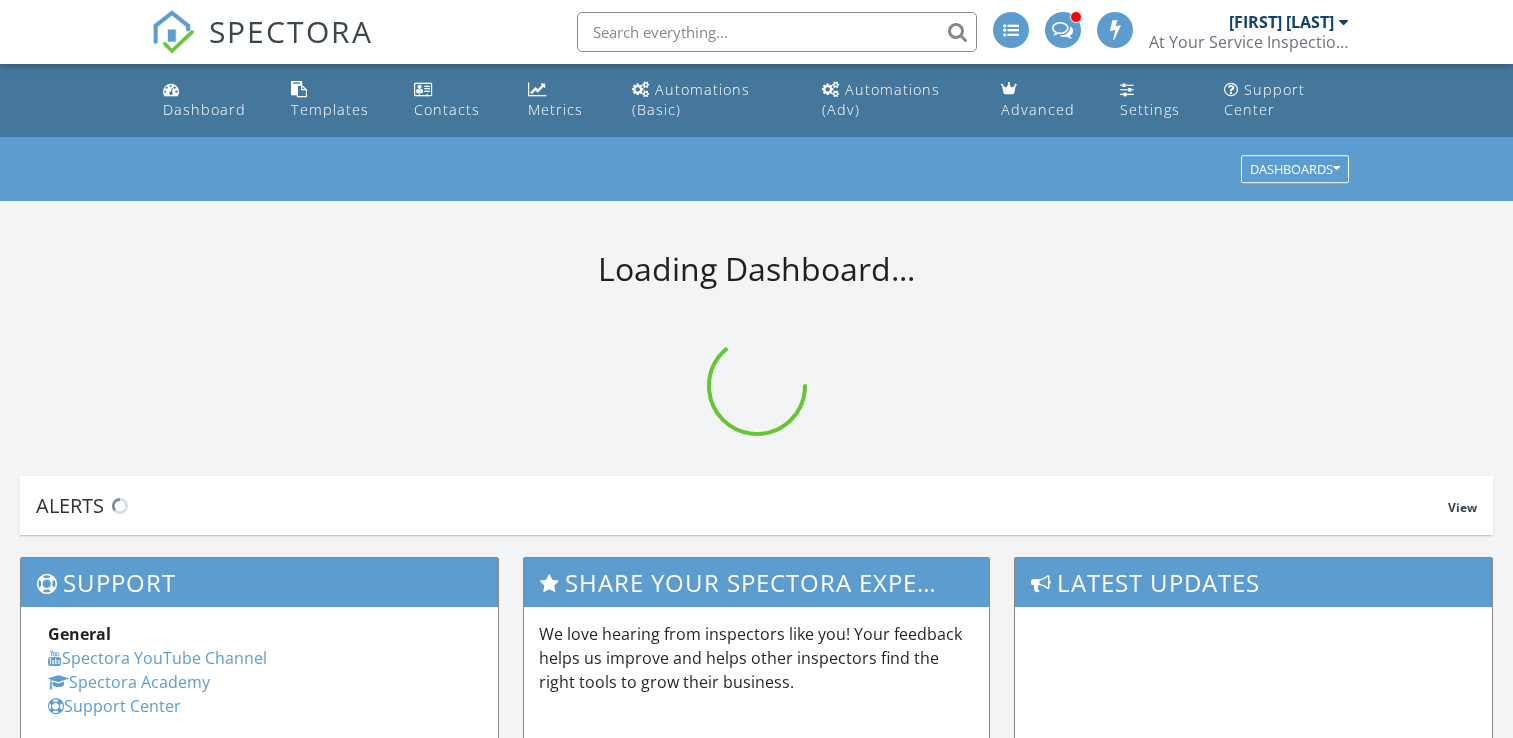 scroll, scrollTop: 0, scrollLeft: 0, axis: both 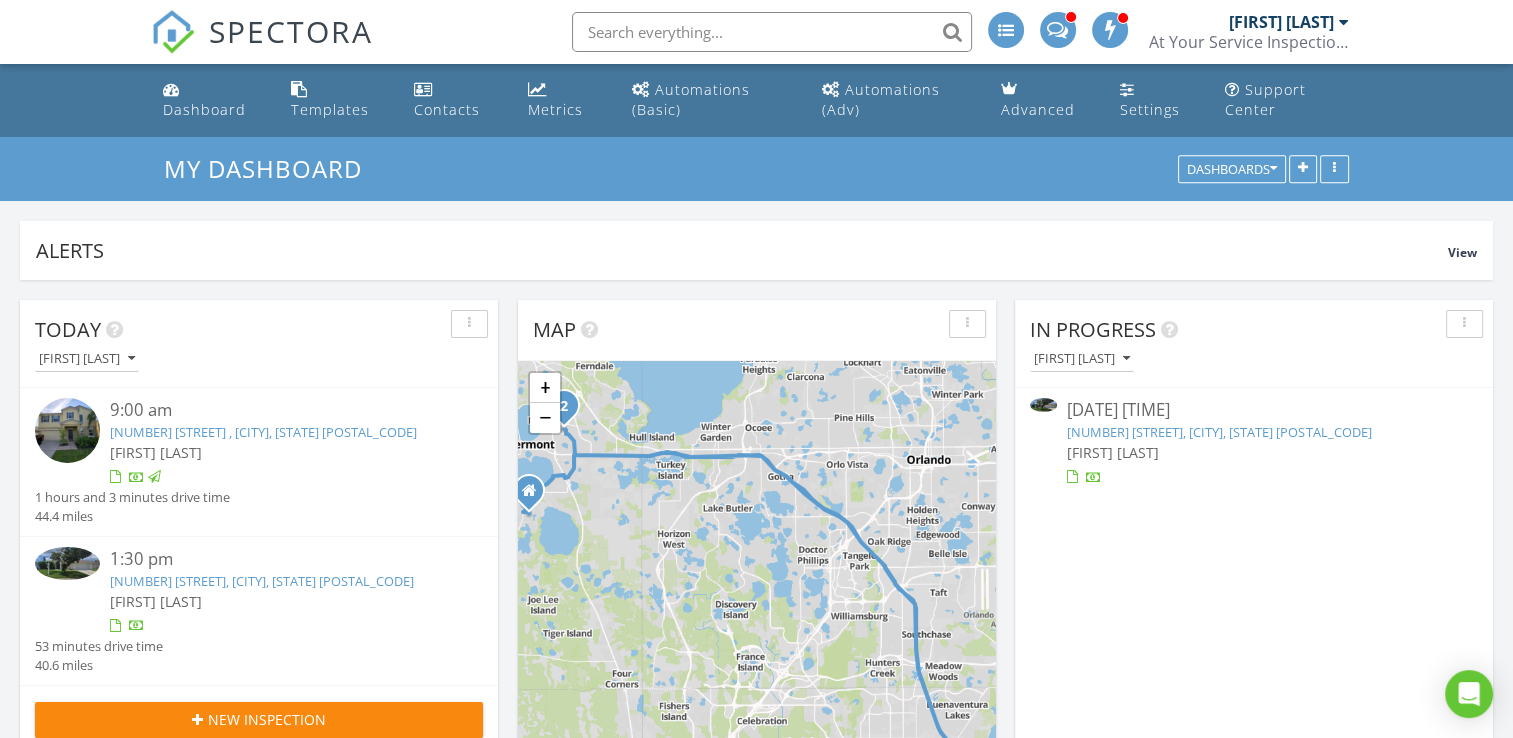 click on "[NUMBER] [STREET], [CITY], [STATE] [POSTAL_CODE]" at bounding box center [262, 581] 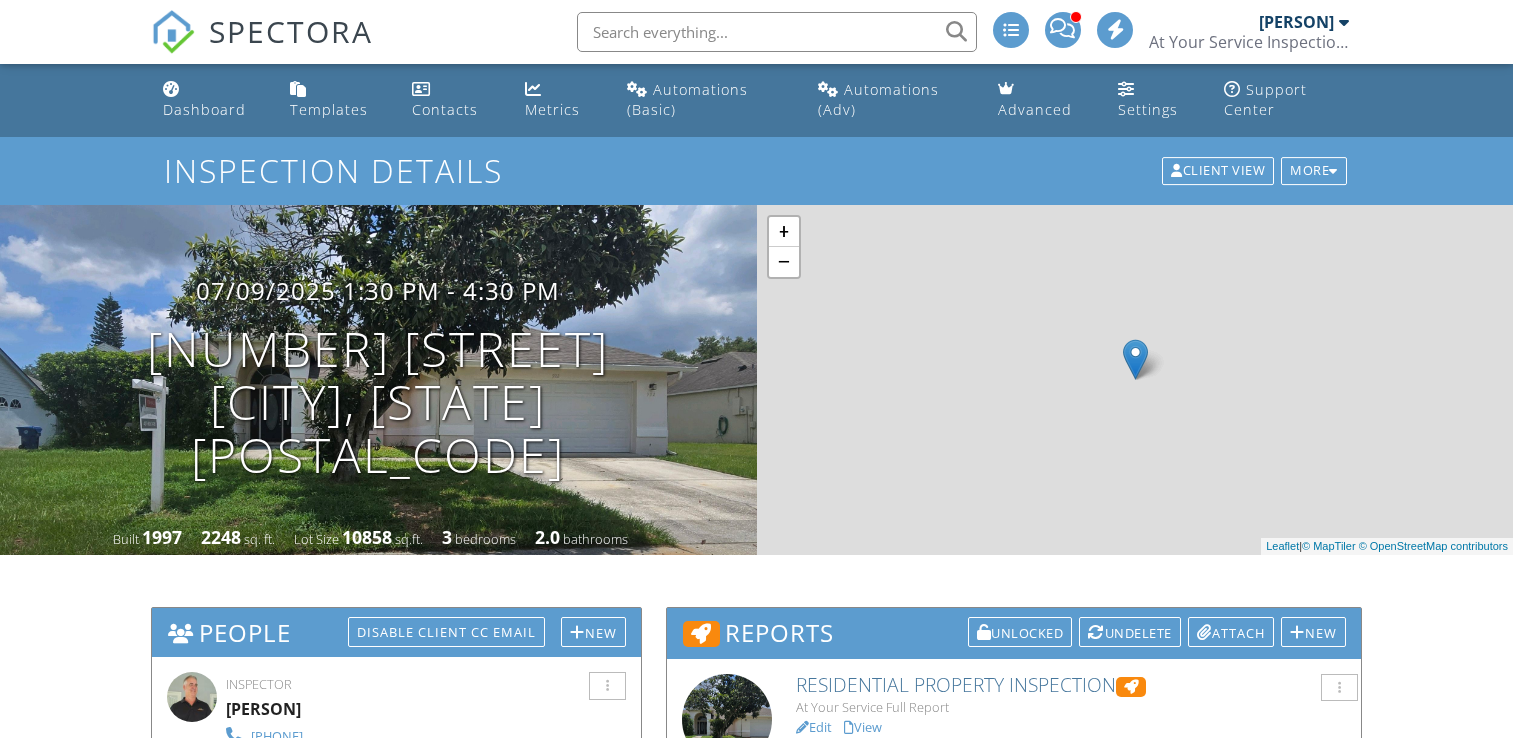 scroll, scrollTop: 0, scrollLeft: 0, axis: both 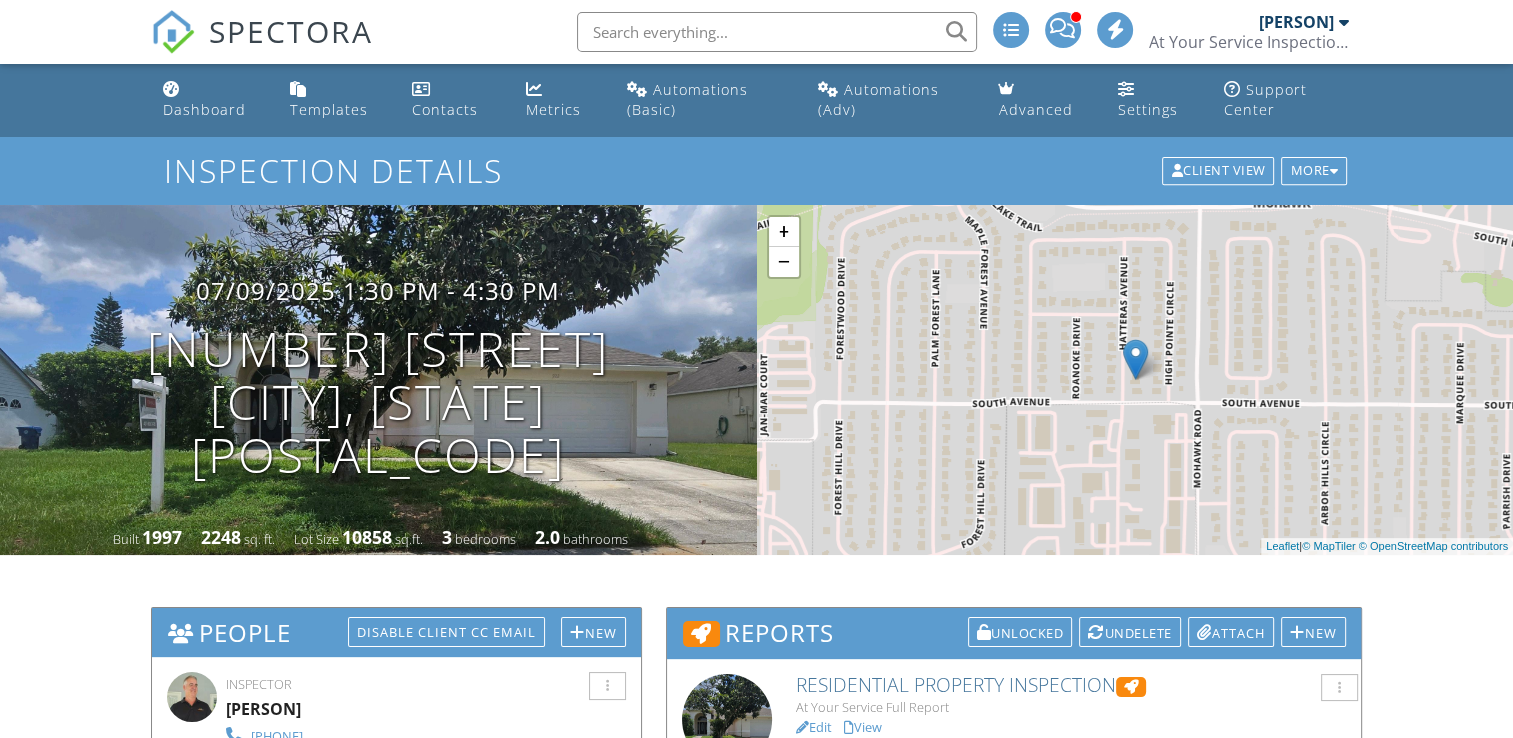click on "All emails and texts are disabled for this inspection!
All emails and texts have been disabled for this inspection. This may have happened due to someone manually disabling them or this inspection being unconfirmed when it was scheduled. To re-enable emails and texts for this inspection, click the button below.
Turn on emails and texts
Turn on and Requeue Notifications
Reports
Unlocked
Undelete
Attach
New
Residential Property Inspection
At Your Service Full Report
Edit
View
Quick Publish
Copy
Delete
Florida Wind Mitigation
Florida Wind Mitigation
Edit
View
Quick Publish
Copy
Delete
Florida 4-Point Inspection Form (2025)
Florida 4-Point Inspection Form (2025)
Edit
View
Quick Publish
Copy" at bounding box center (756, 1907) 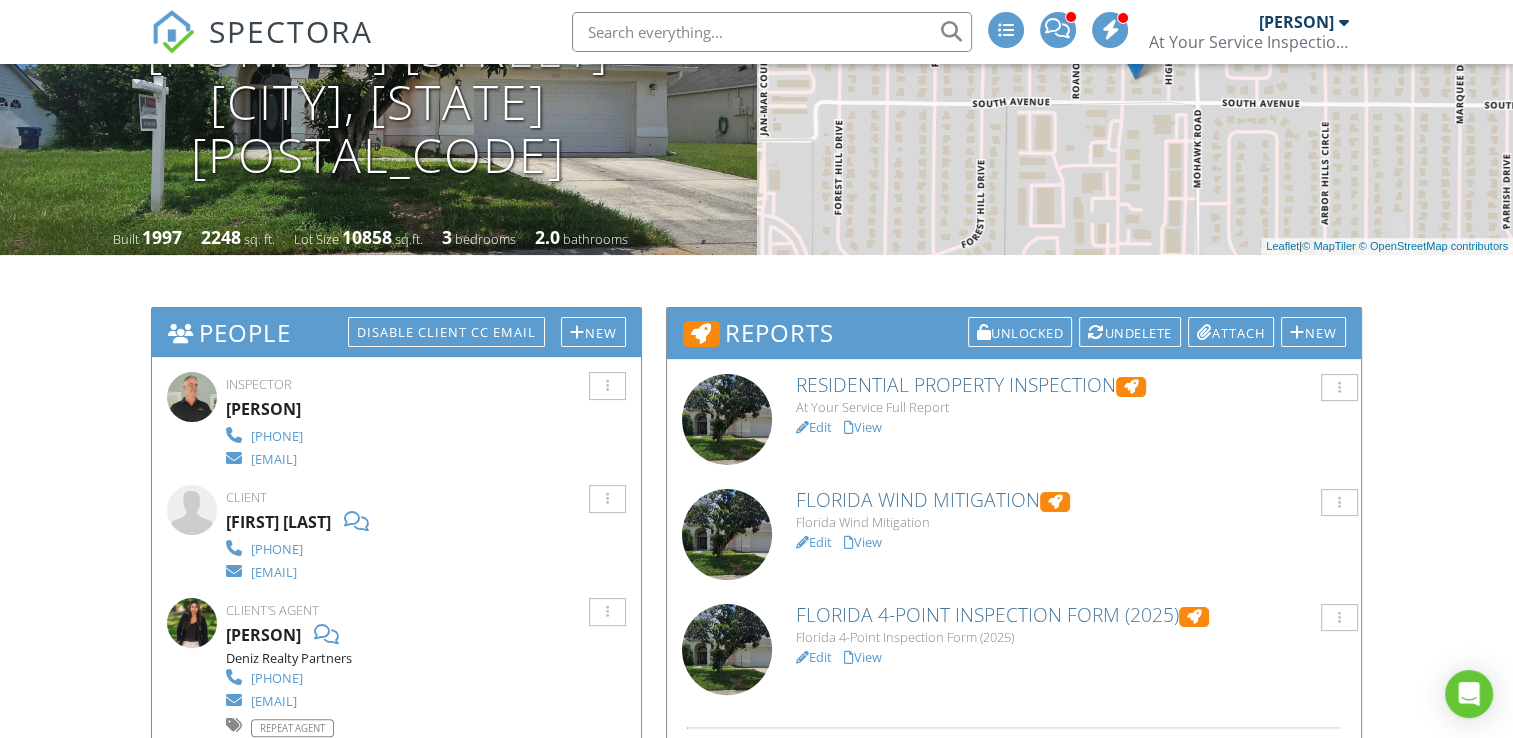 scroll, scrollTop: 440, scrollLeft: 0, axis: vertical 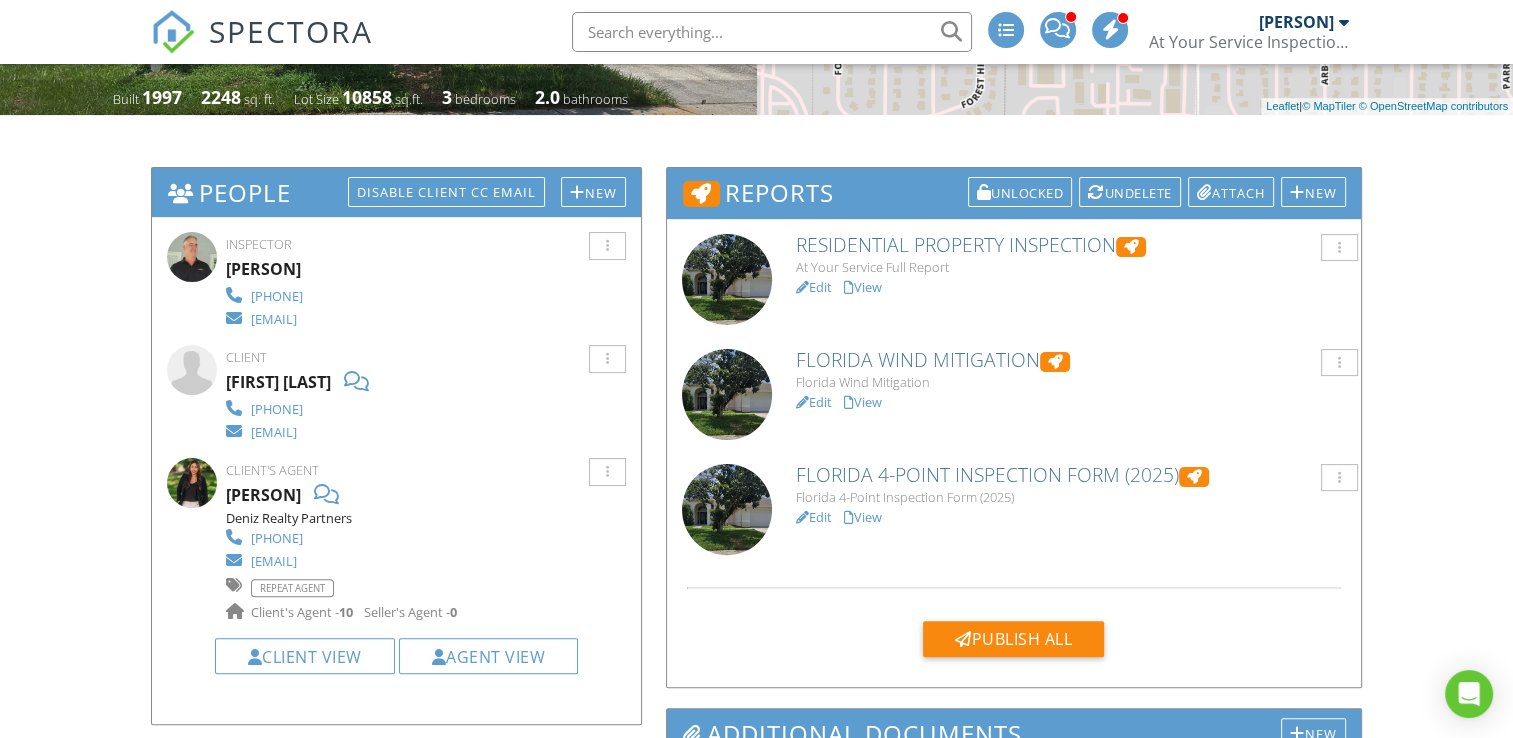 click on "View" at bounding box center [863, 402] 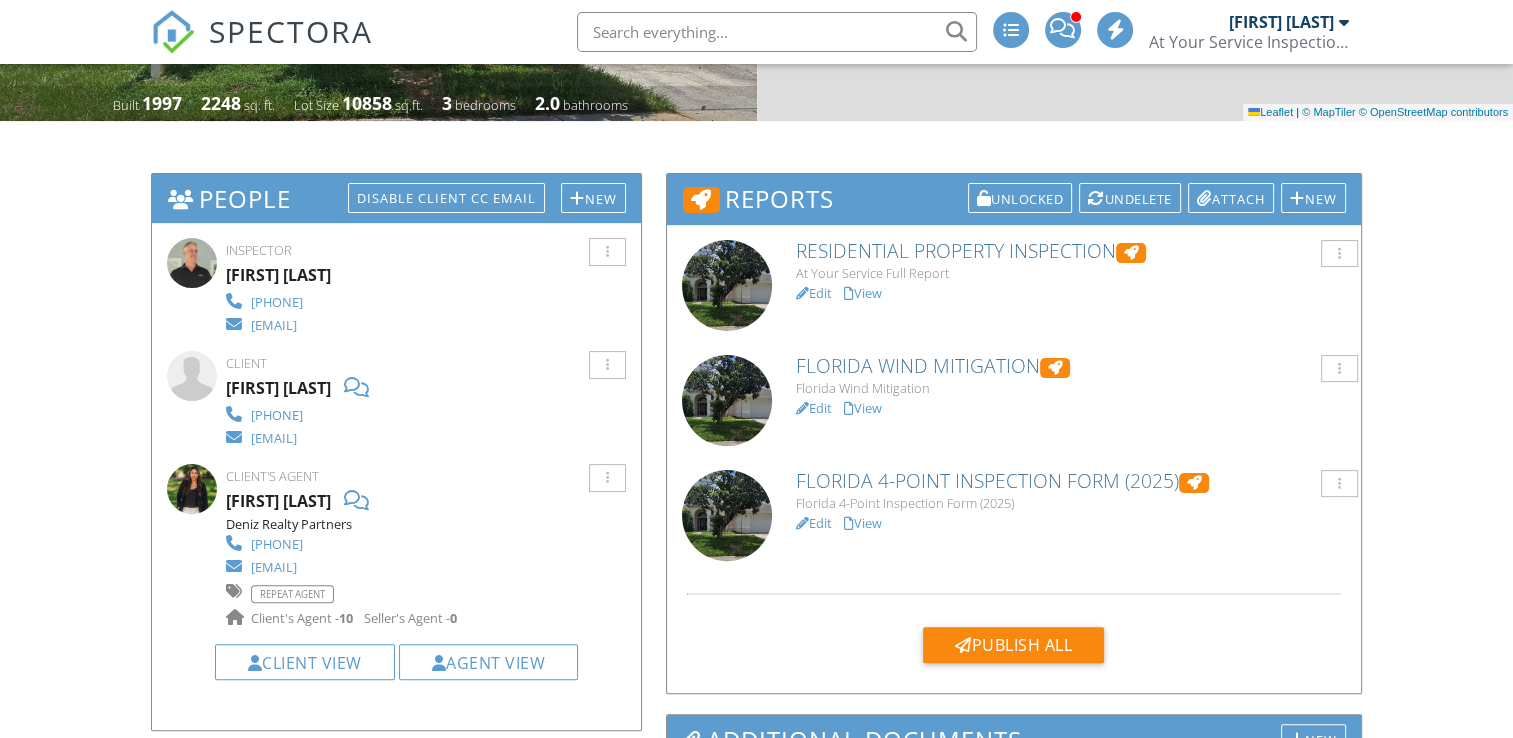 scroll, scrollTop: 434, scrollLeft: 0, axis: vertical 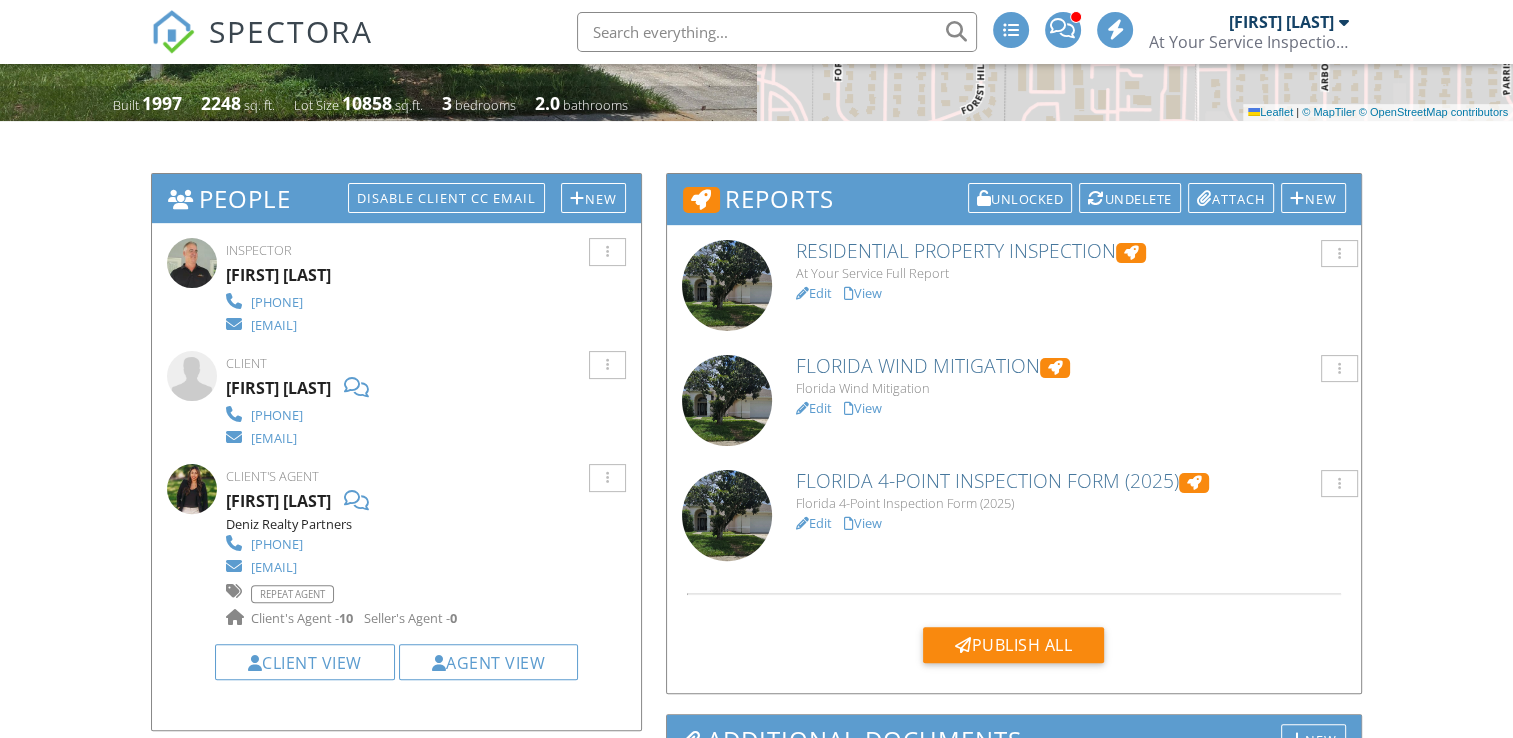 click on "View" at bounding box center (863, 523) 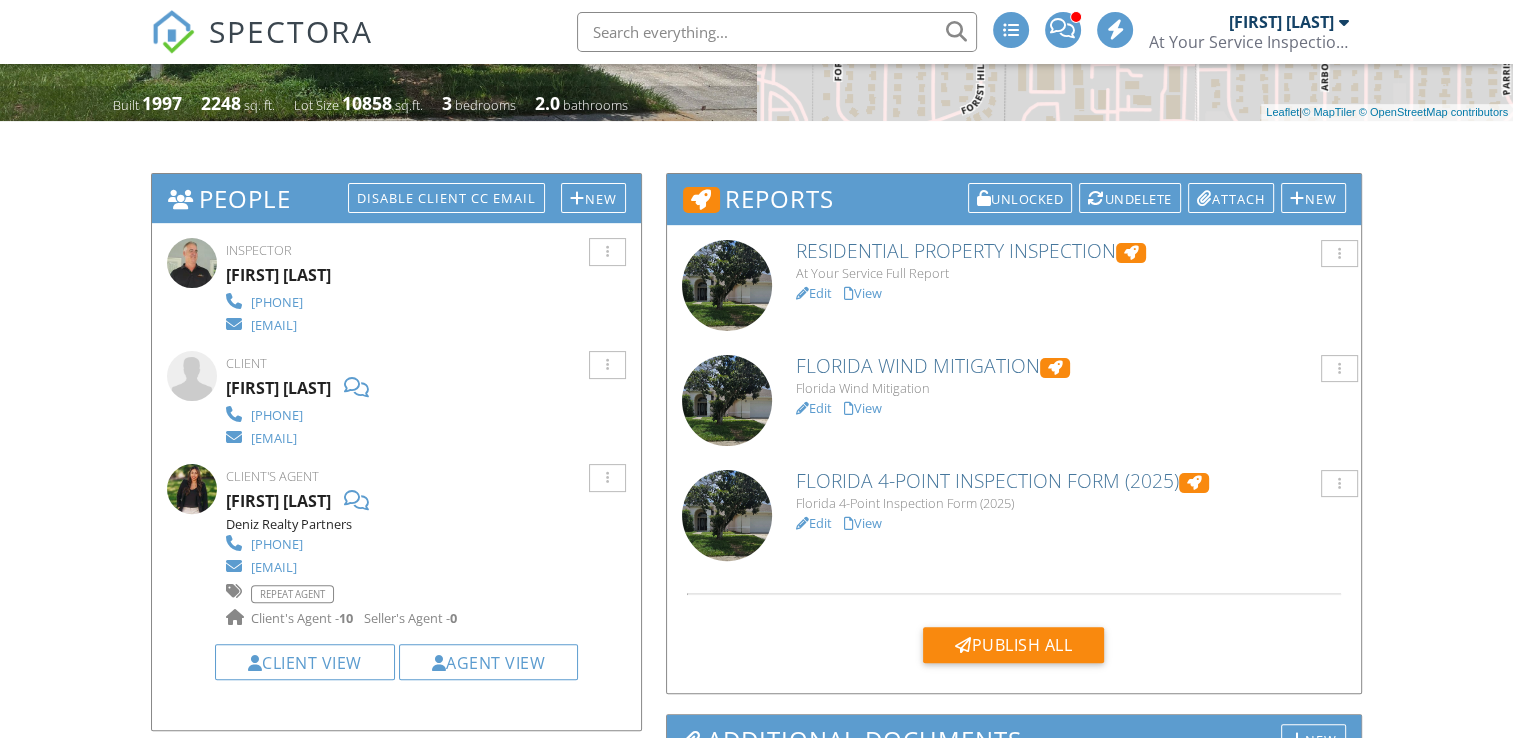 scroll, scrollTop: 434, scrollLeft: 0, axis: vertical 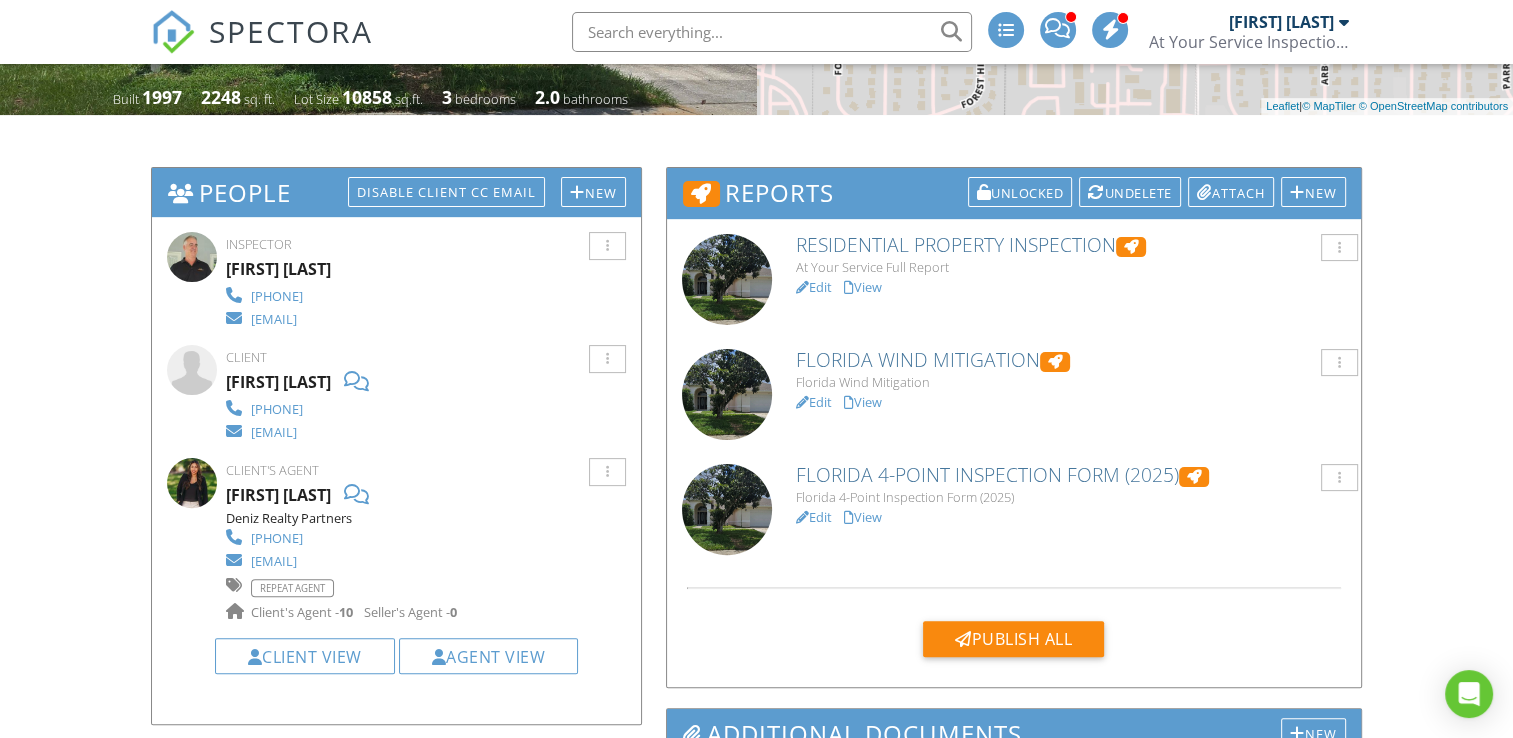 click on "View" at bounding box center [863, 287] 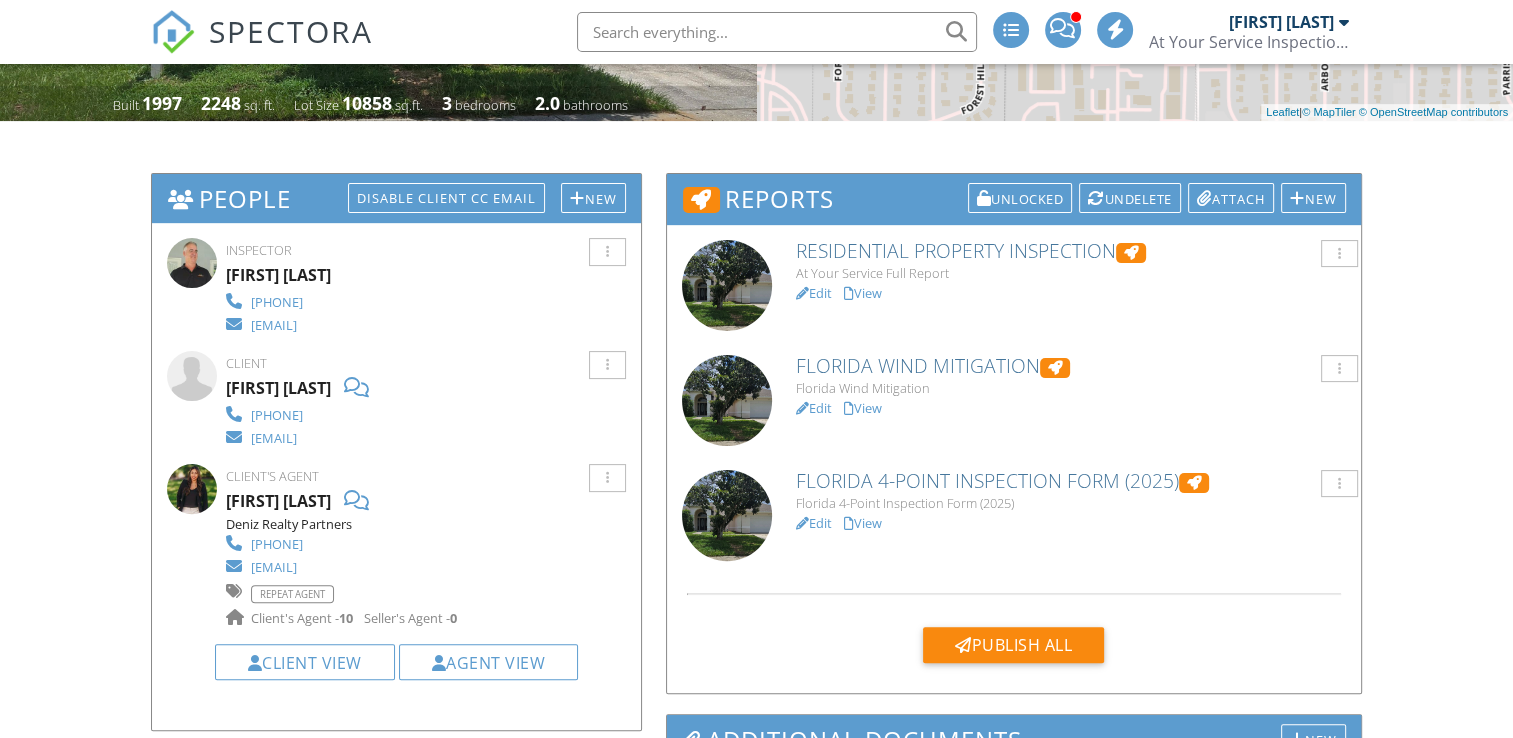 scroll, scrollTop: 434, scrollLeft: 0, axis: vertical 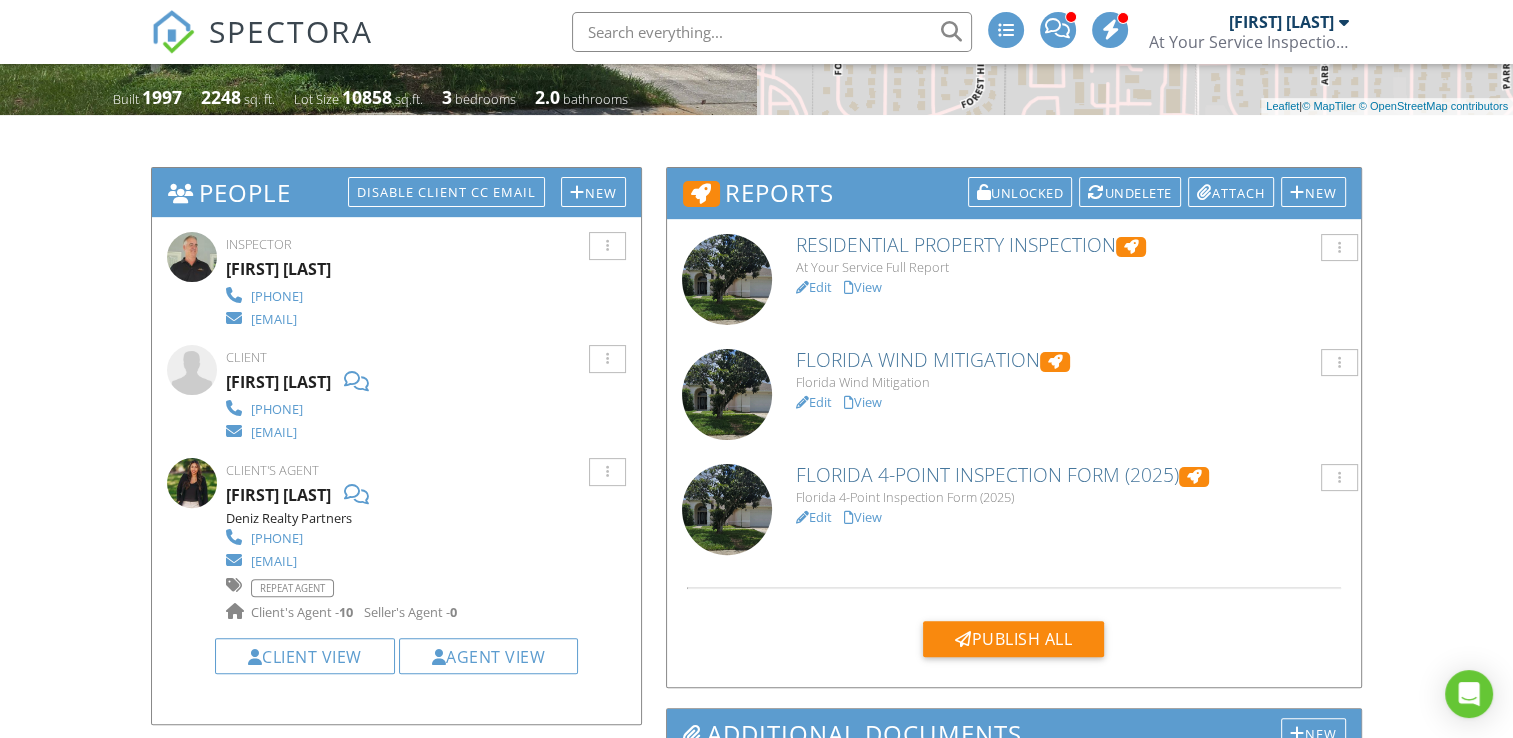 click on "[FIRST] [LAST]" at bounding box center (278, 382) 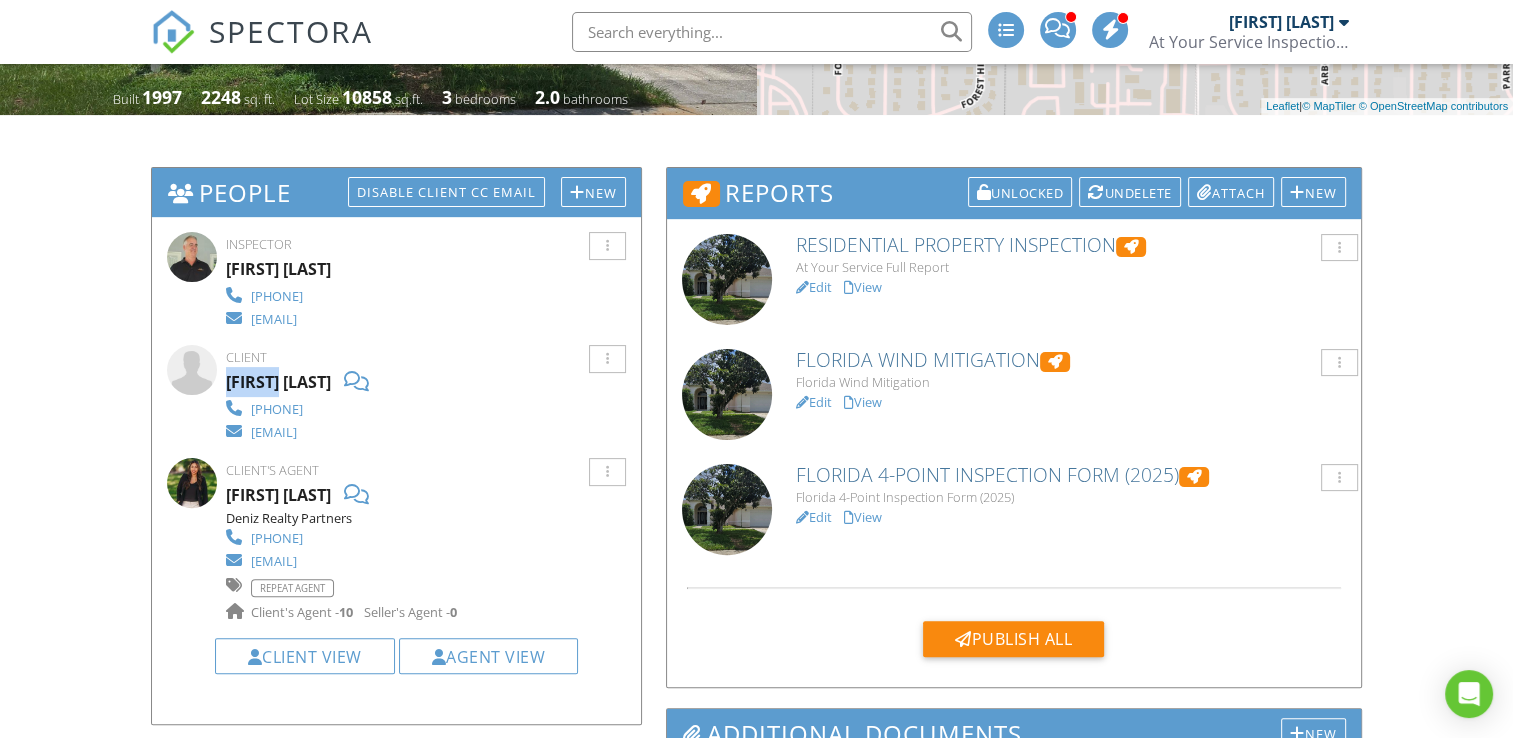 click on "[FIRST] [LAST]" at bounding box center (278, 382) 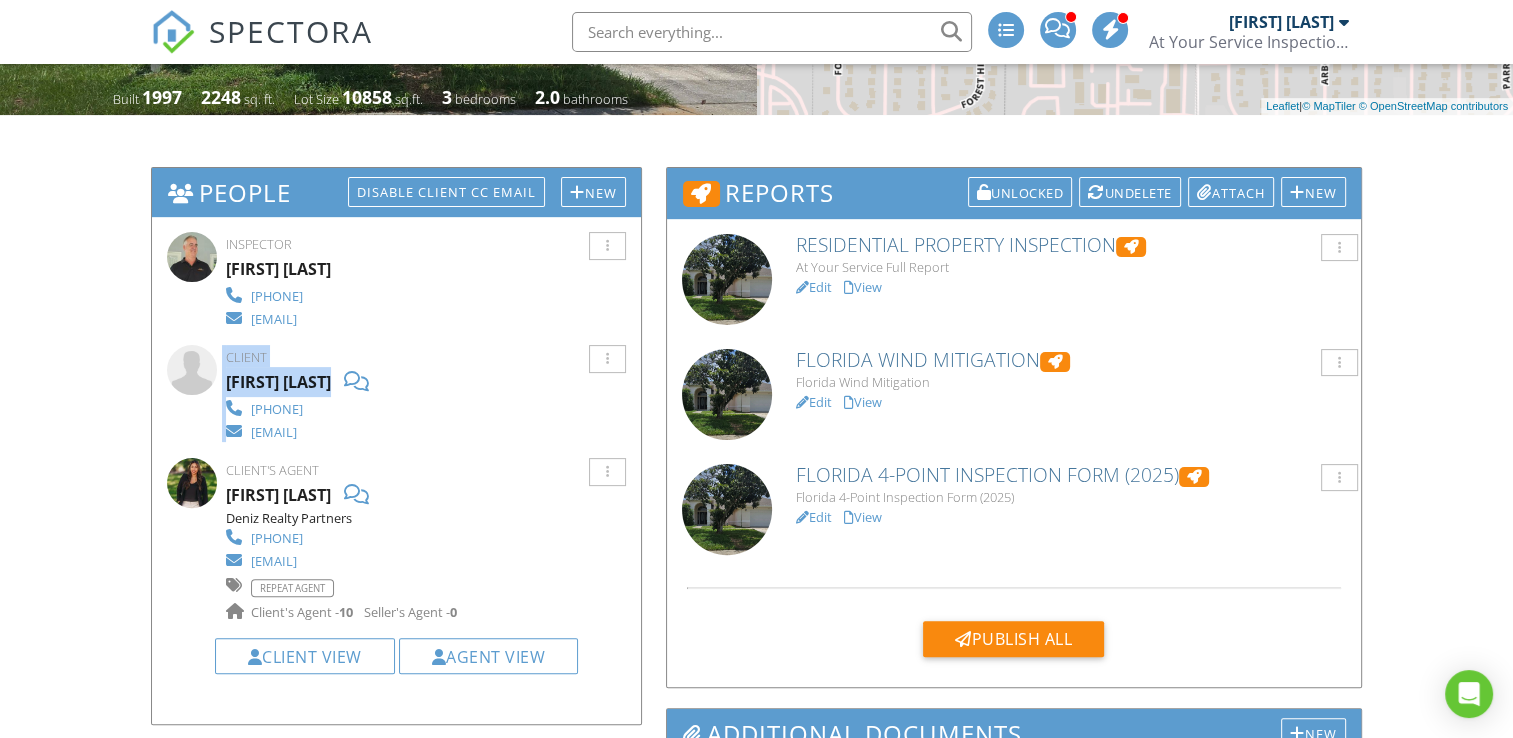 click on "Client
[FIRST] [LAST]
[PHONE]
[EMAIL]" at bounding box center [396, 393] 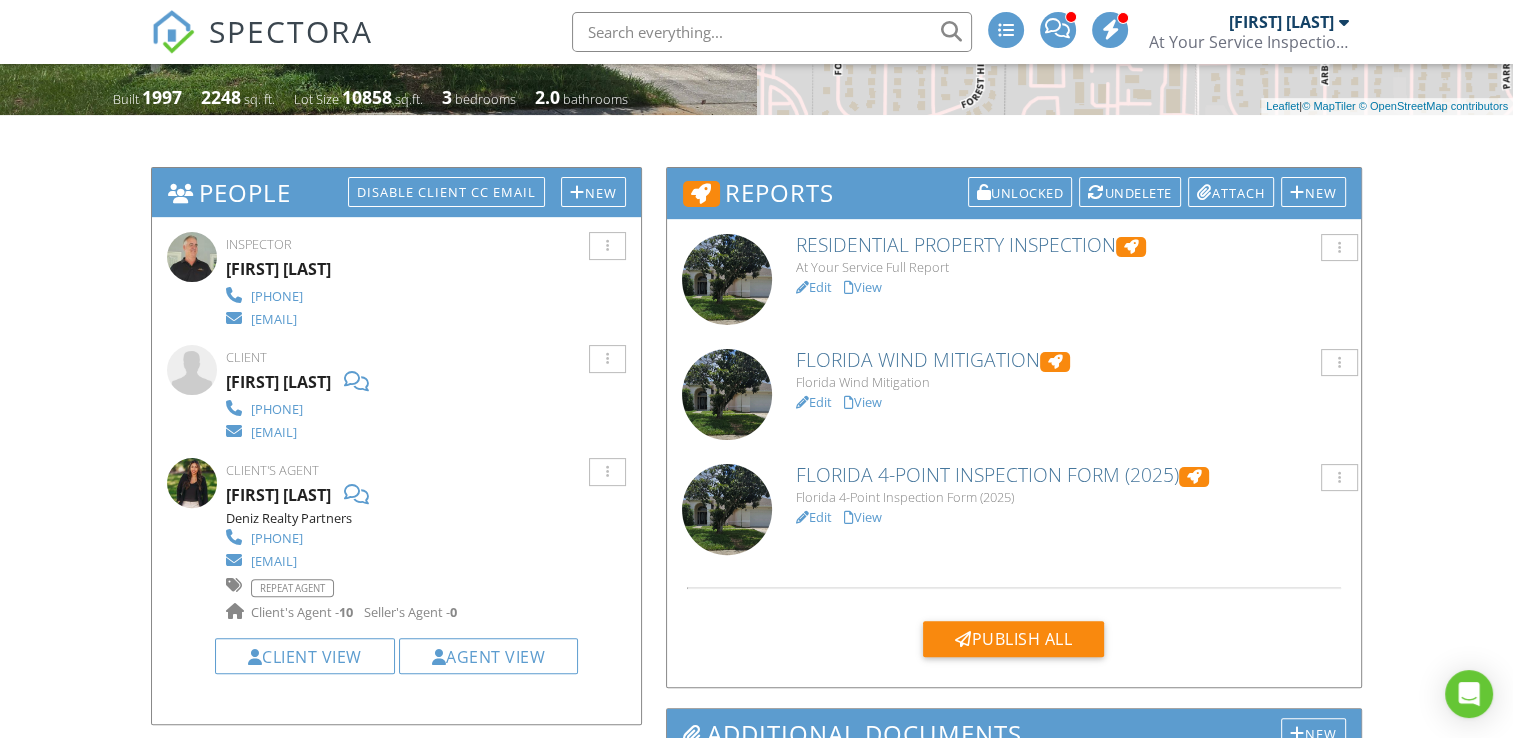 drag, startPoint x: 225, startPoint y: 384, endPoint x: 72, endPoint y: 374, distance: 153.32645 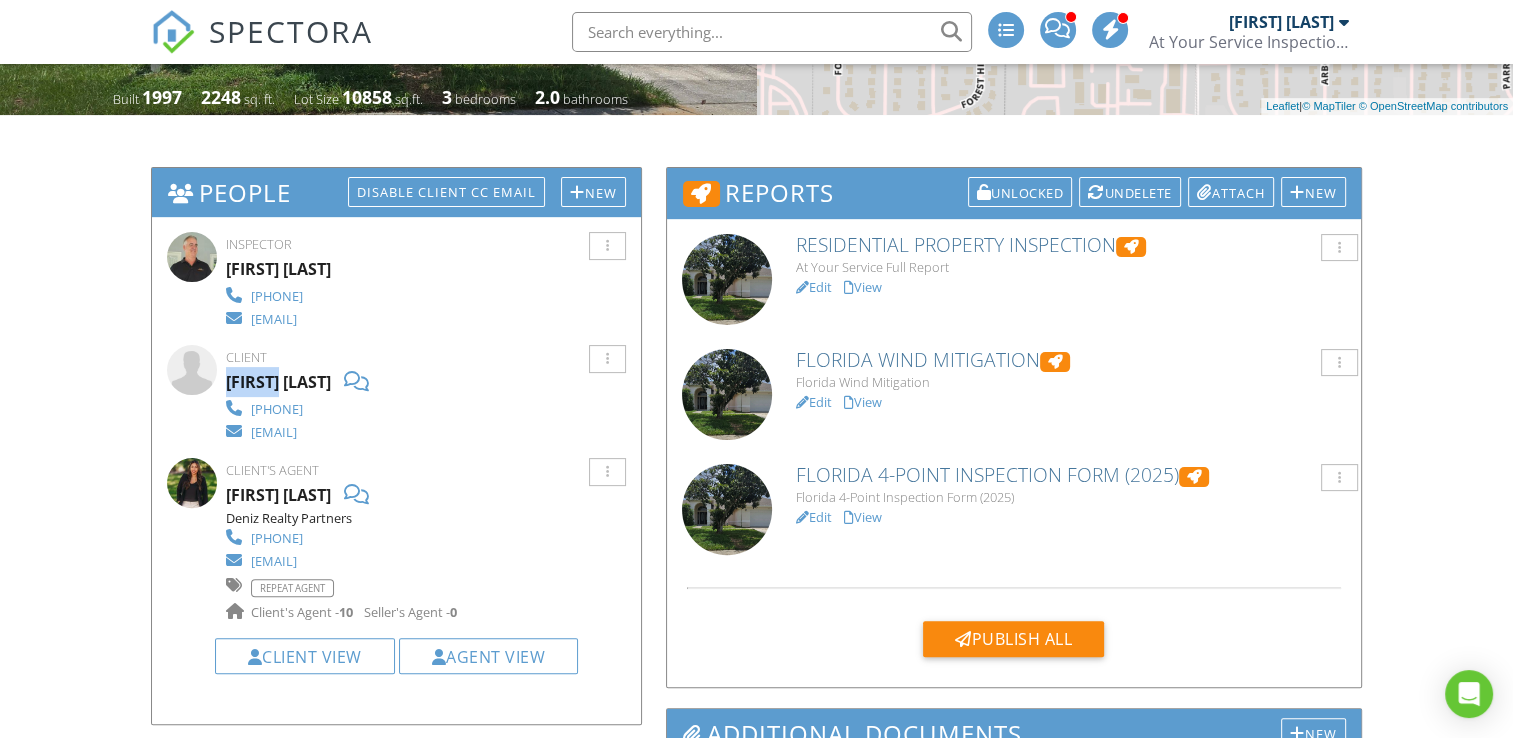 click on "Lonnie Dickinson" at bounding box center (278, 382) 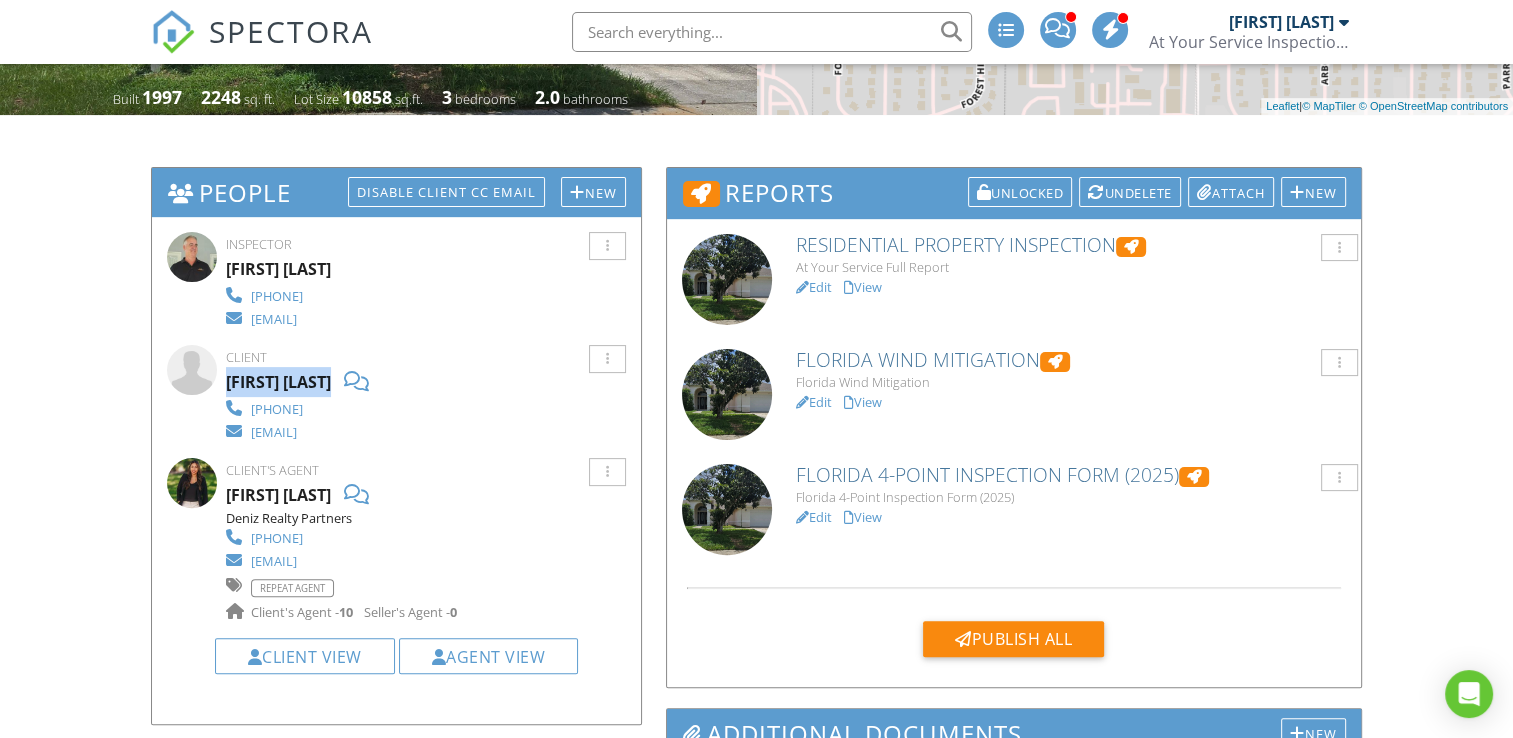 click on "Lonnie Dickinson" at bounding box center [278, 382] 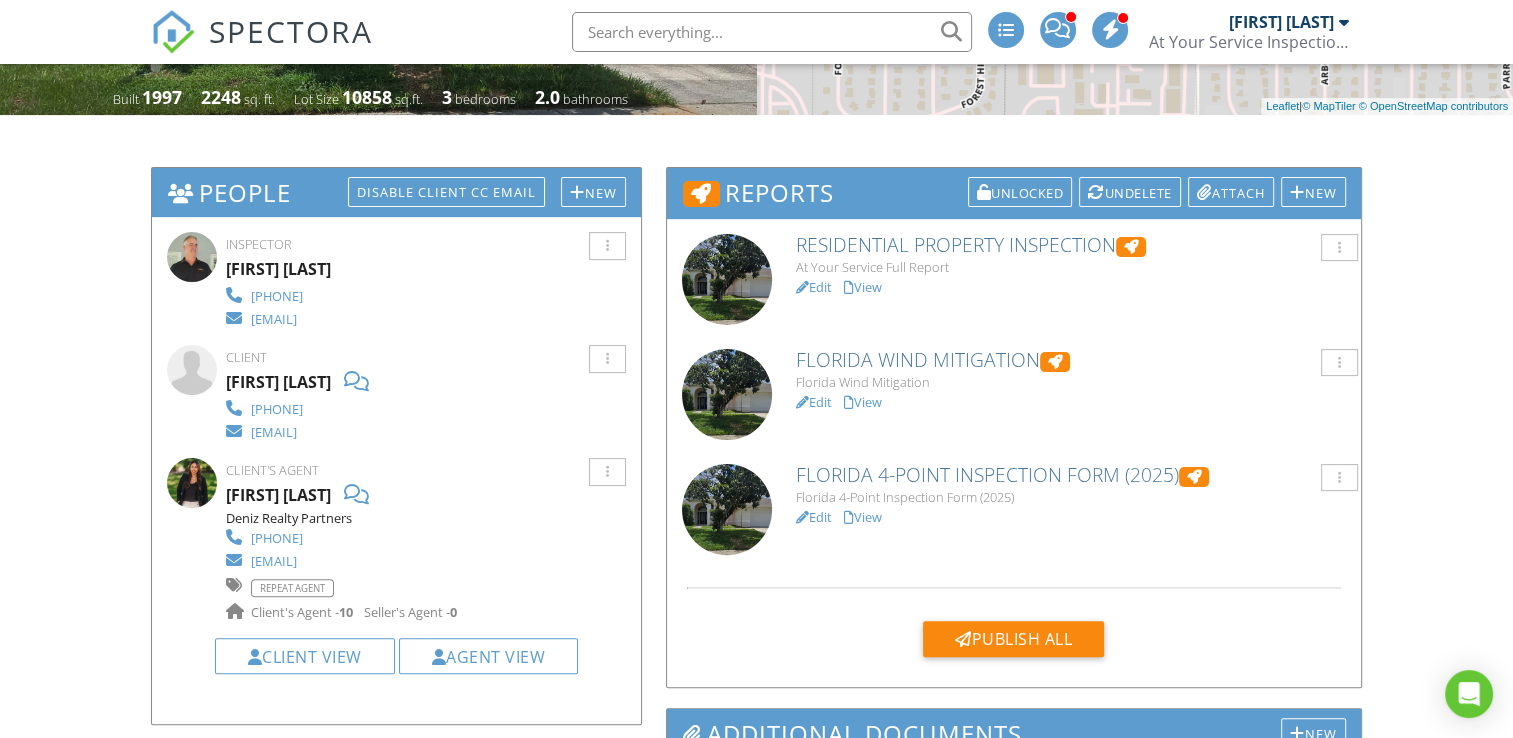 click on "Dashboard
Templates
Contacts
Metrics
Automations (Basic)
Automations (Adv)
Advanced
Settings
Support Center
Inspection Details
Client View
More
Property Details
Reschedule
Reorder / Copy
Share
Cancel
Delete
Print Order
Convert to V9
View Change Log
07/09/2025  1:30 pm
- 4:30 pm
922 Hatteras Ave
Minneola, FL 34715
Built
1997
2248
sq. ft.
Lot Size
10858
sq.ft.
3
bedrooms
2.0
bathrooms
+ − Leaflet  |  © MapTiler   © OpenStreetMap contributors
All emails and texts are disabled for this inspection!
Turn on emails and texts
Turn on and Requeue Notifications
Reports
Unlocked
Undelete
Attach
New
Edit" at bounding box center [756, 1211] 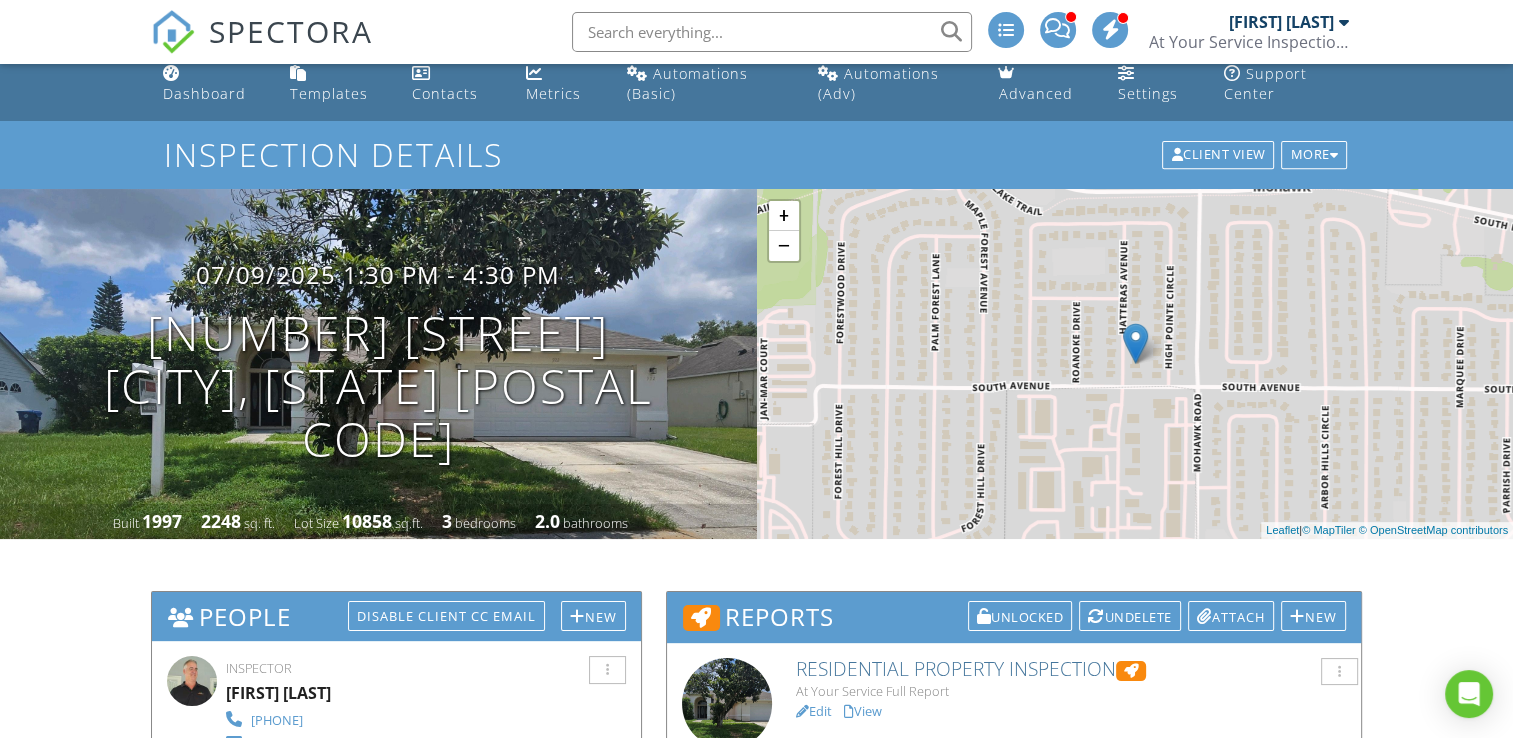 scroll, scrollTop: 0, scrollLeft: 0, axis: both 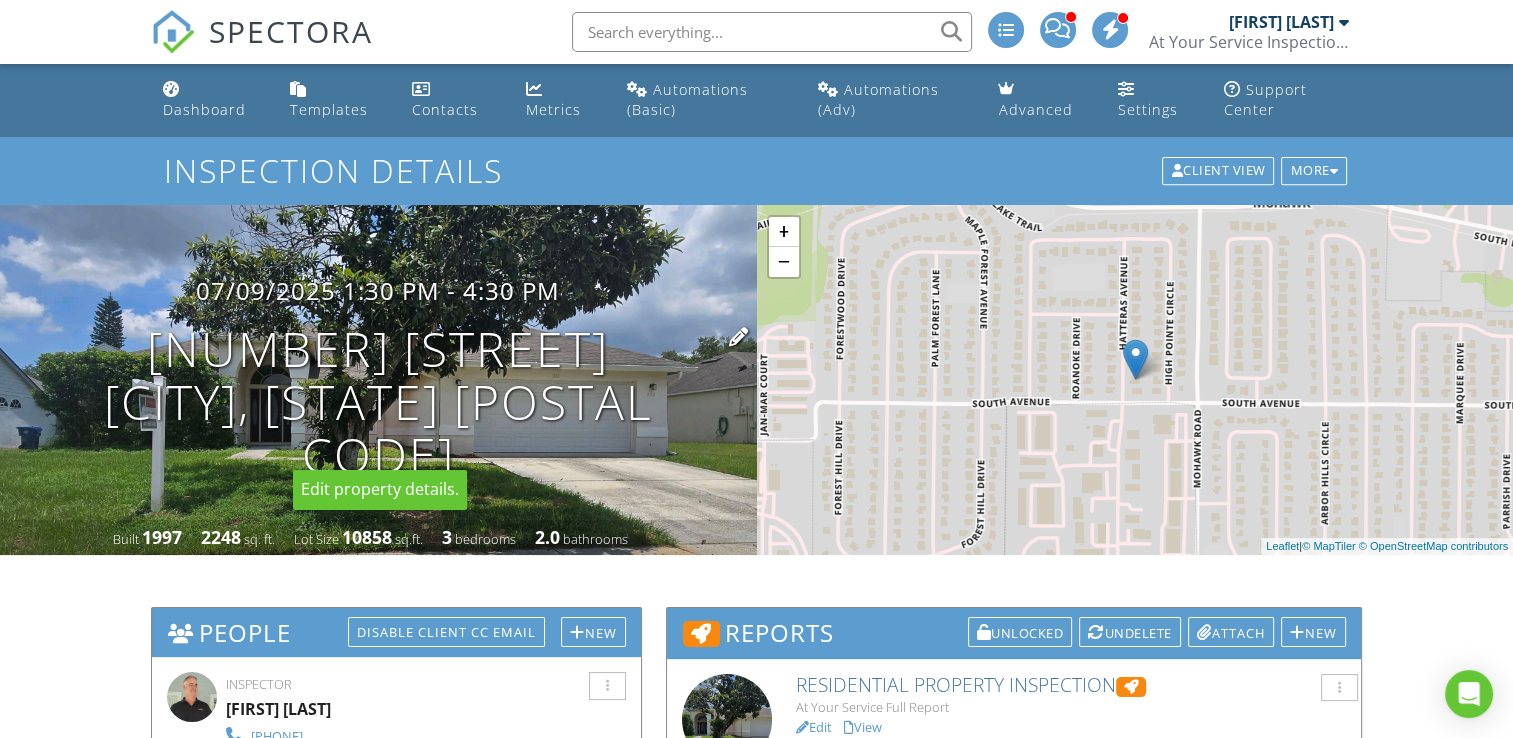 click on "922 Hatteras Ave
Minneola, FL 34715" at bounding box center [378, 402] 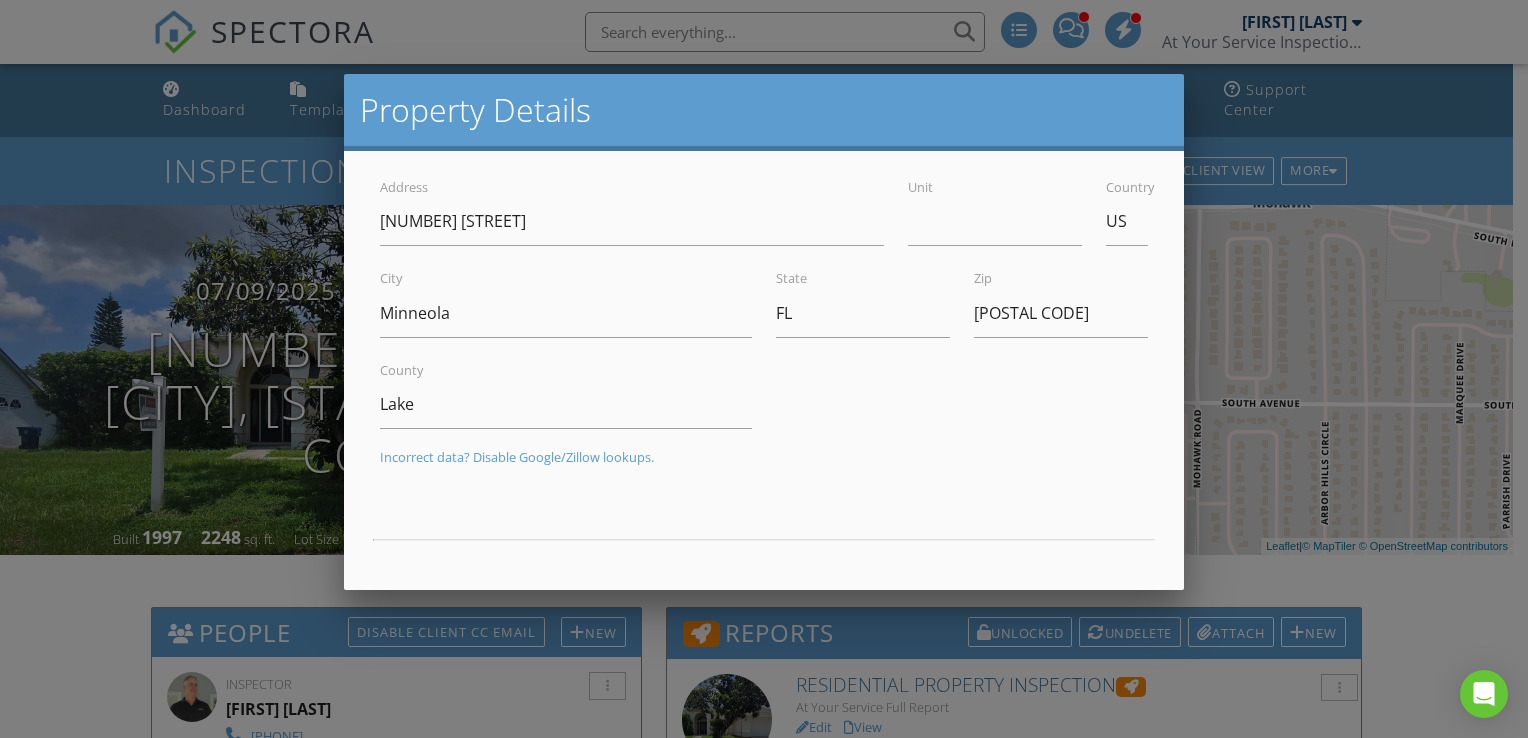 click at bounding box center (764, 361) 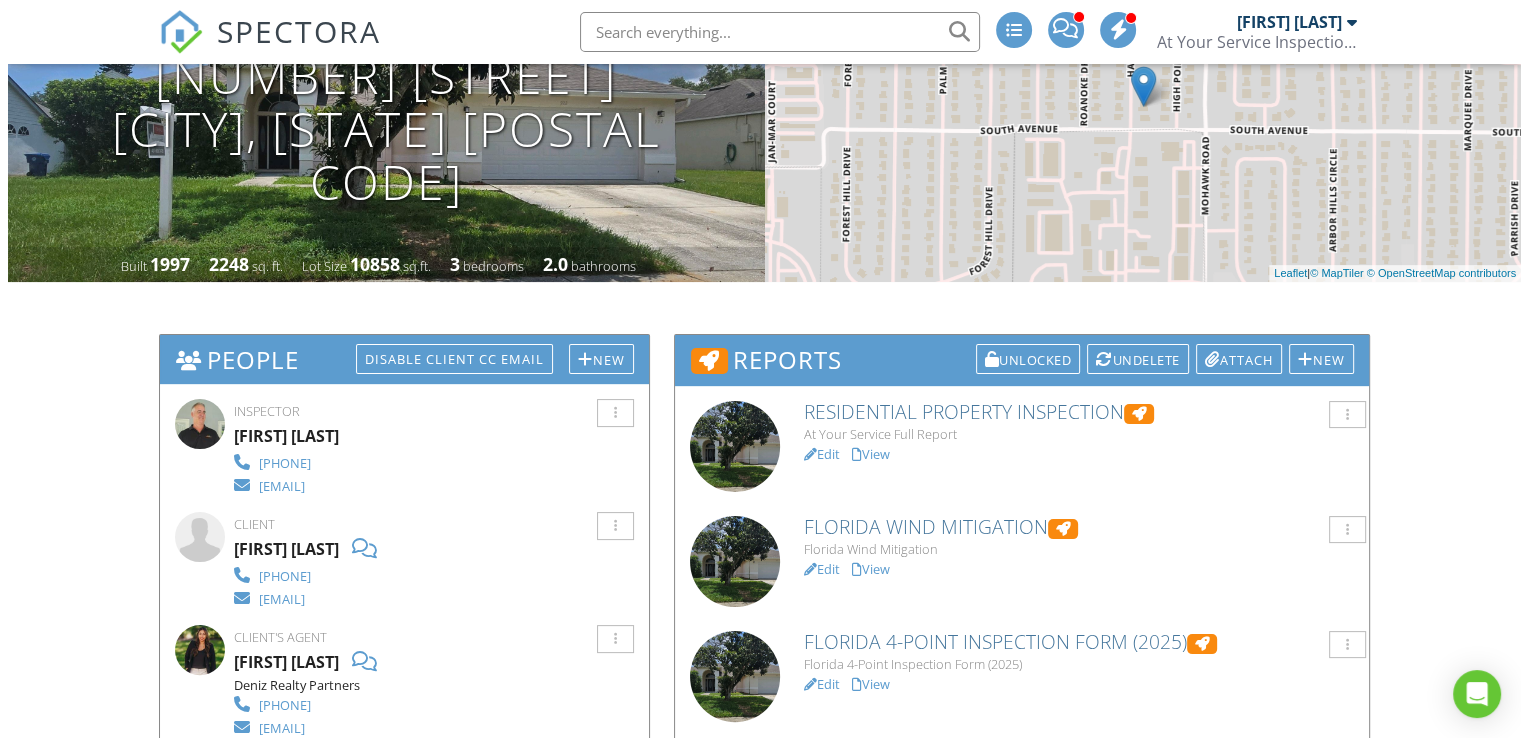 scroll, scrollTop: 360, scrollLeft: 0, axis: vertical 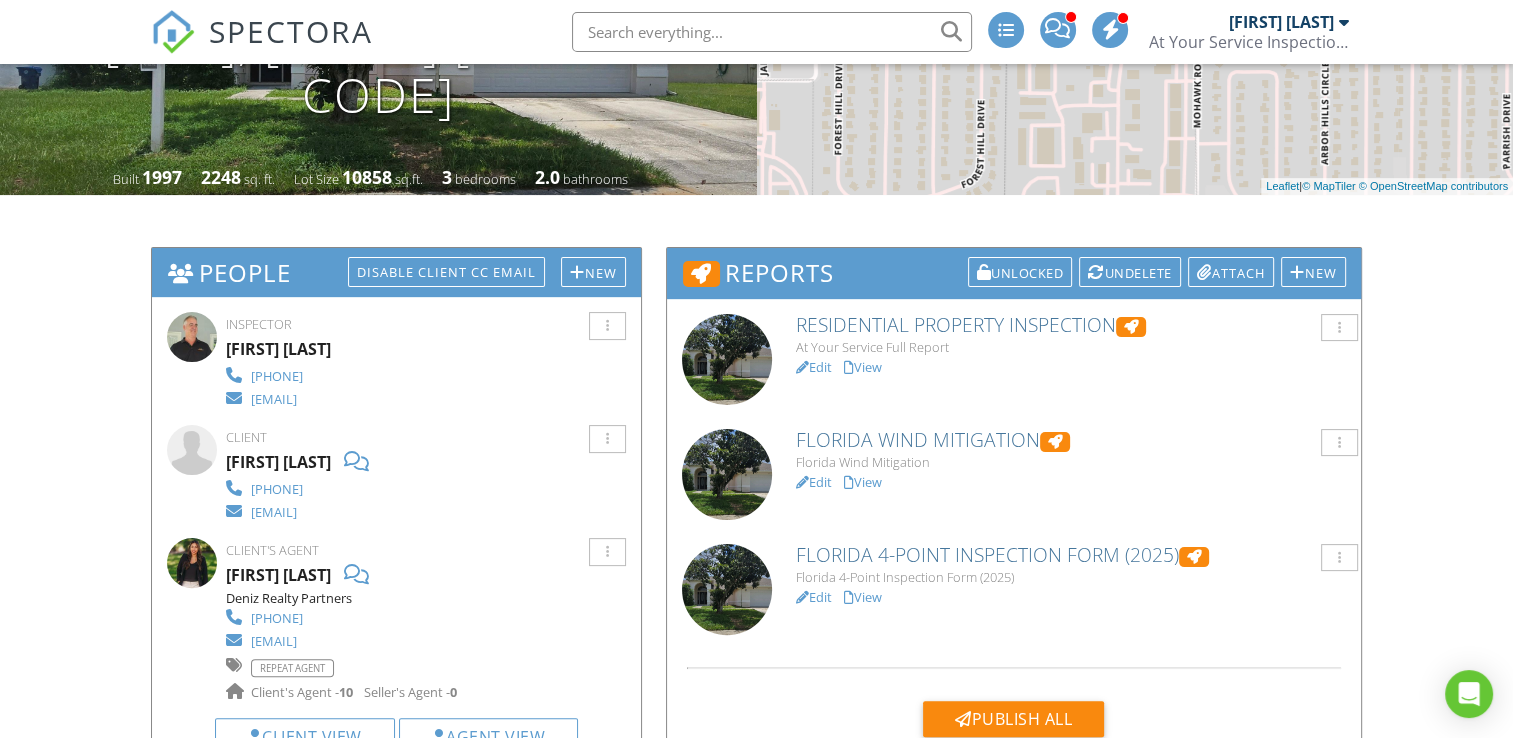 click on "Lonnie Dickinson" at bounding box center [278, 462] 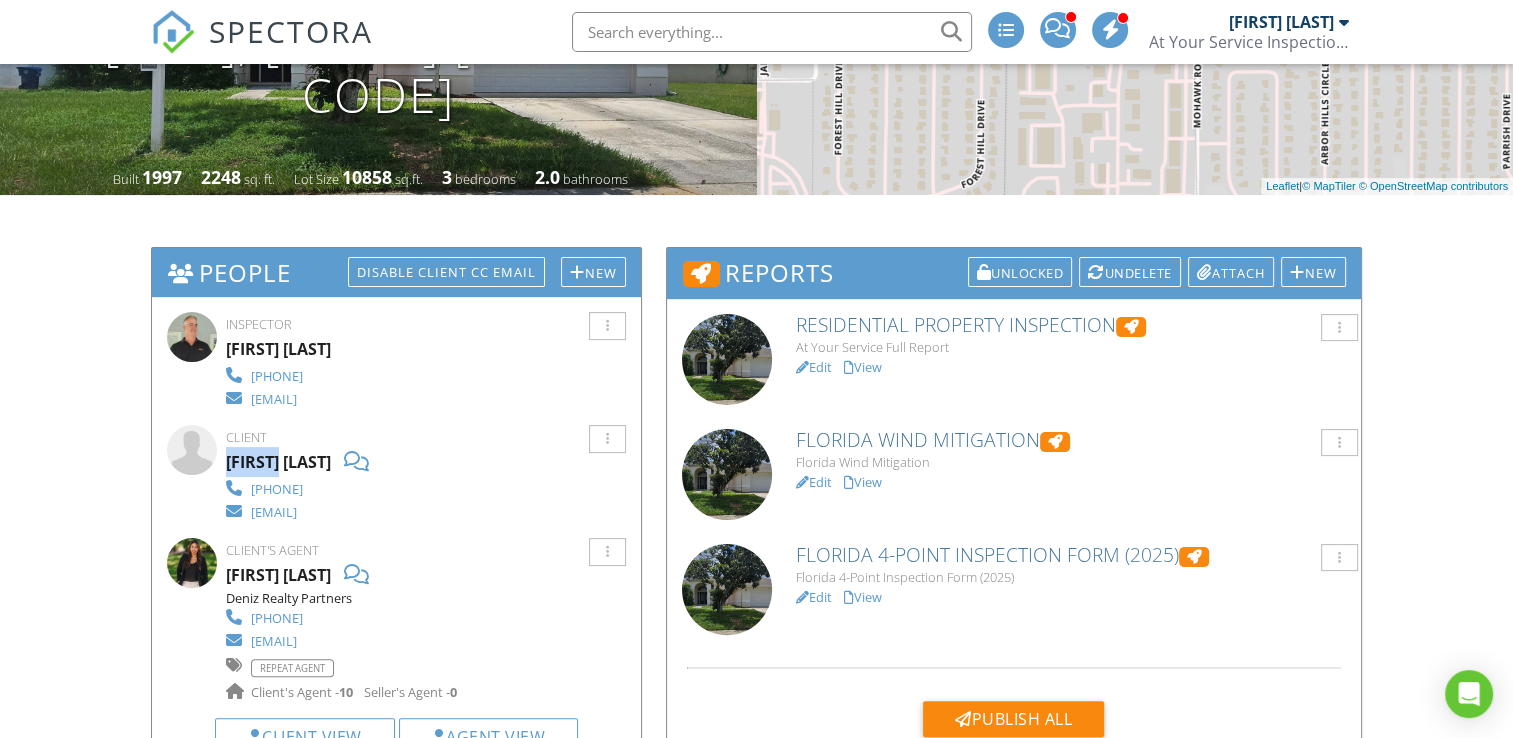 click on "Lonnie Dickinson" at bounding box center [278, 462] 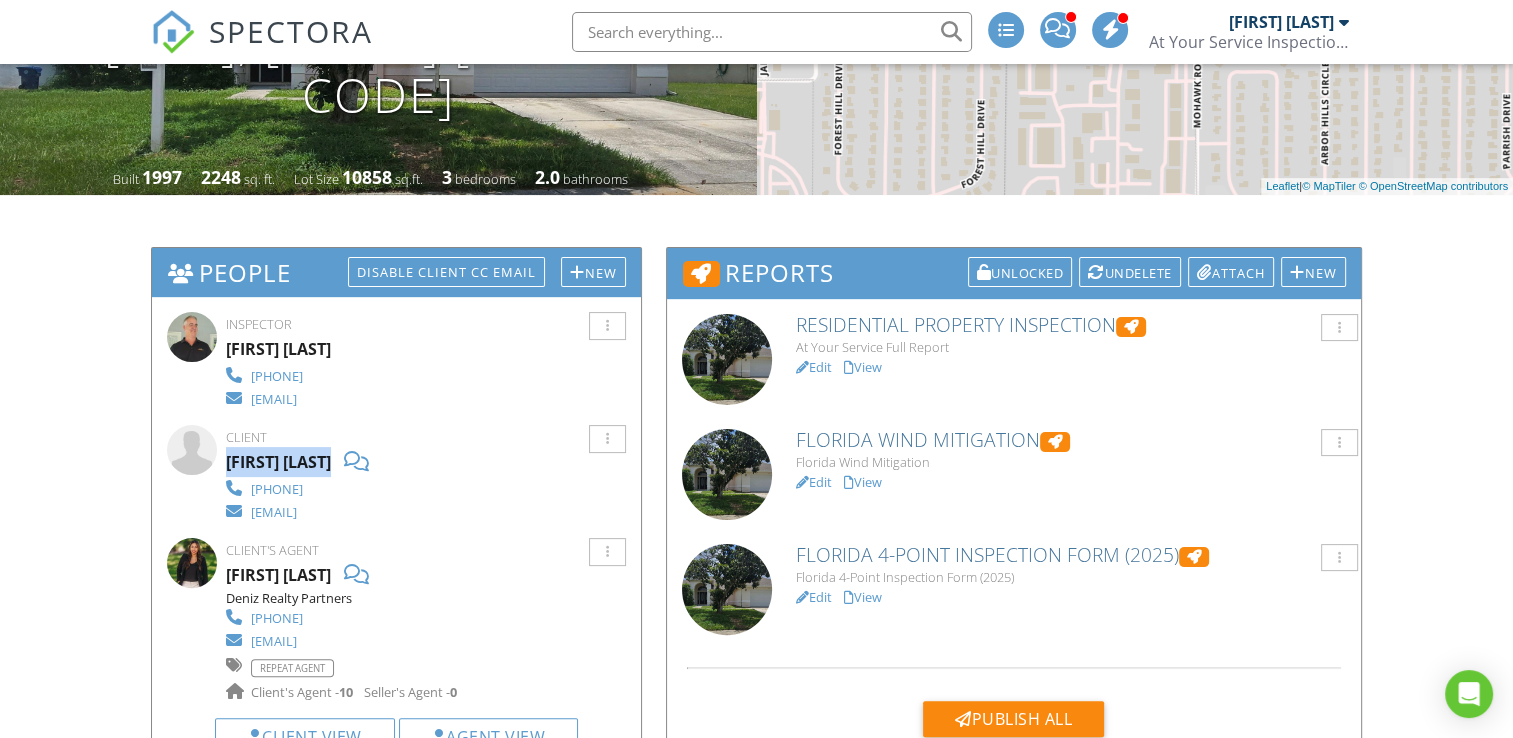 click on "Lonnie Dickinson" at bounding box center (278, 462) 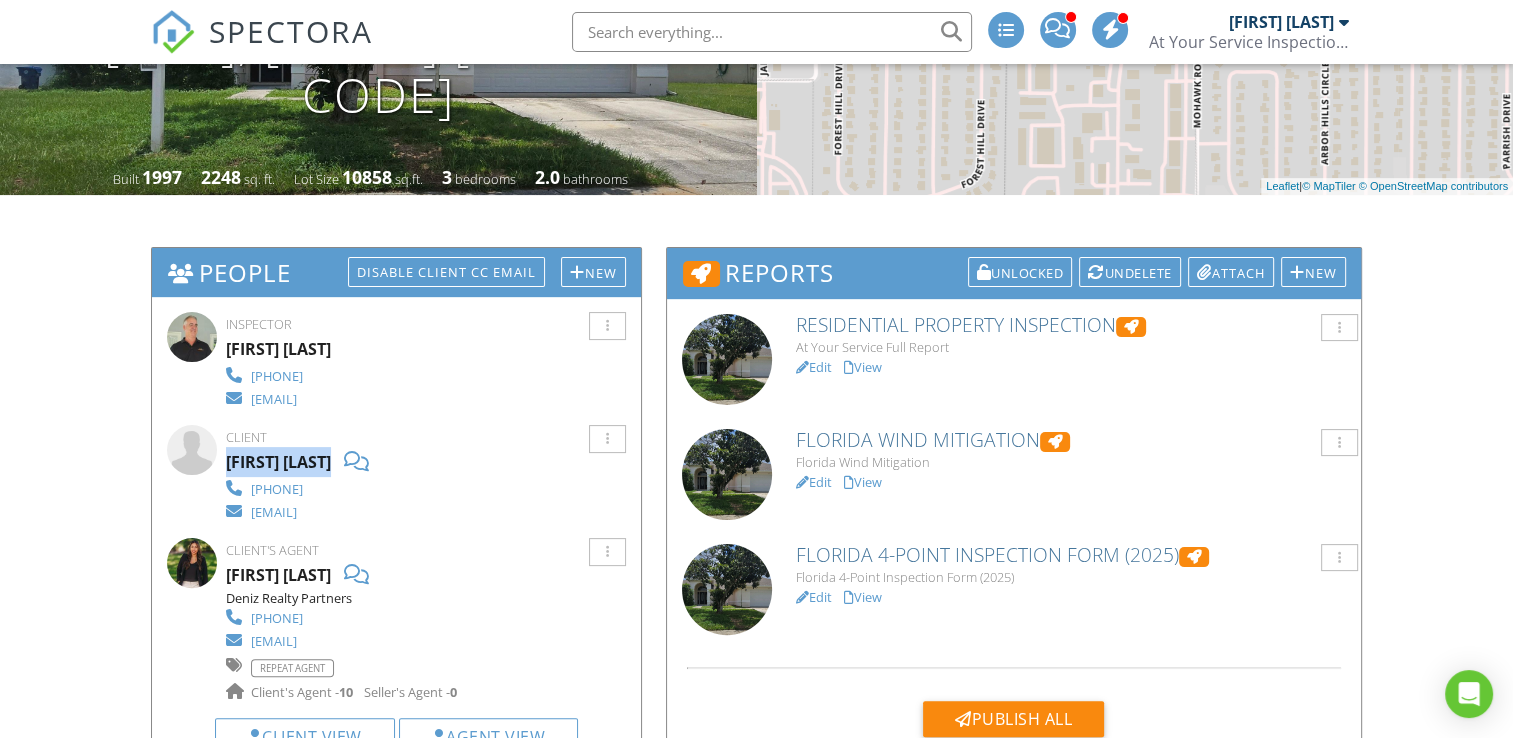 copy on "Lonnie Dickinson" 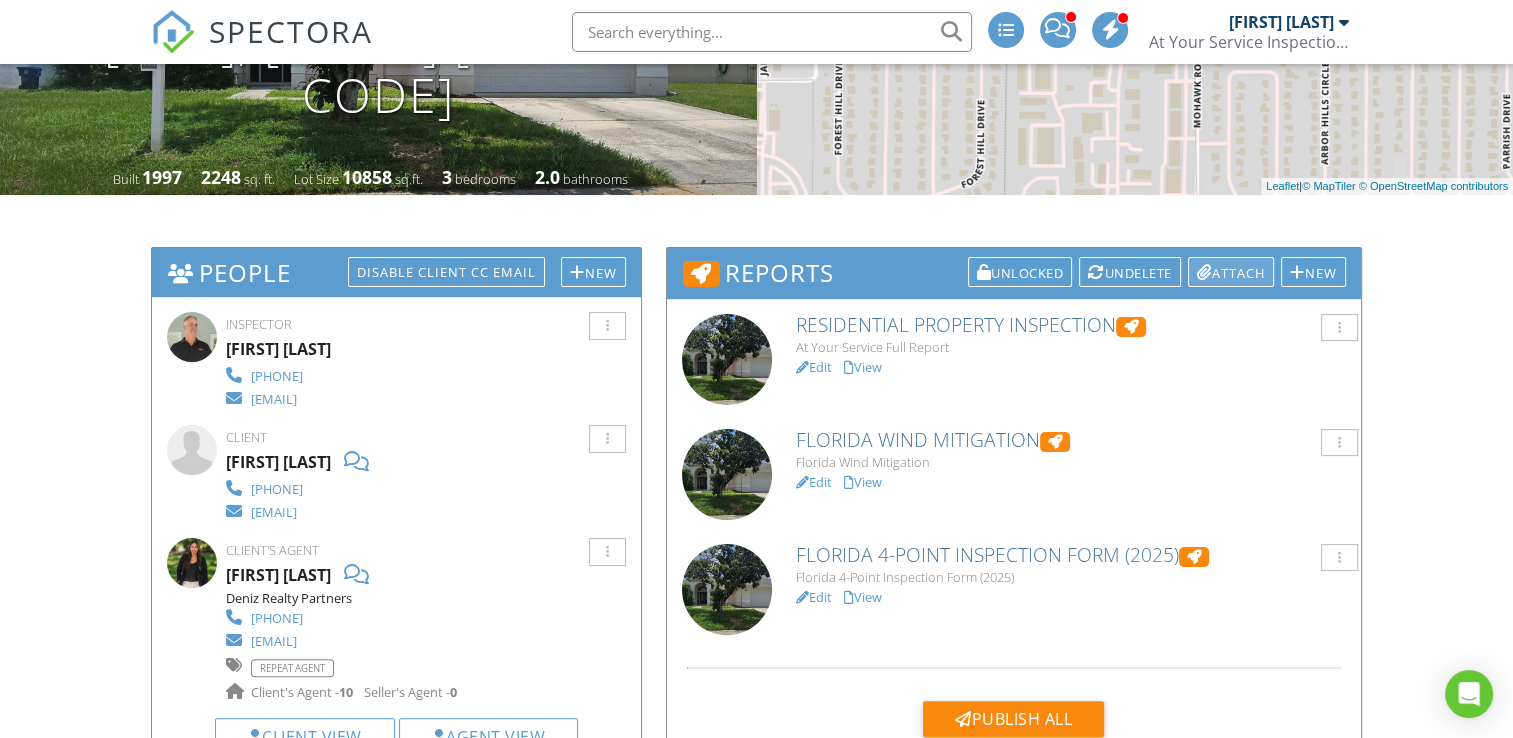 click on "Attach" at bounding box center [1231, 272] 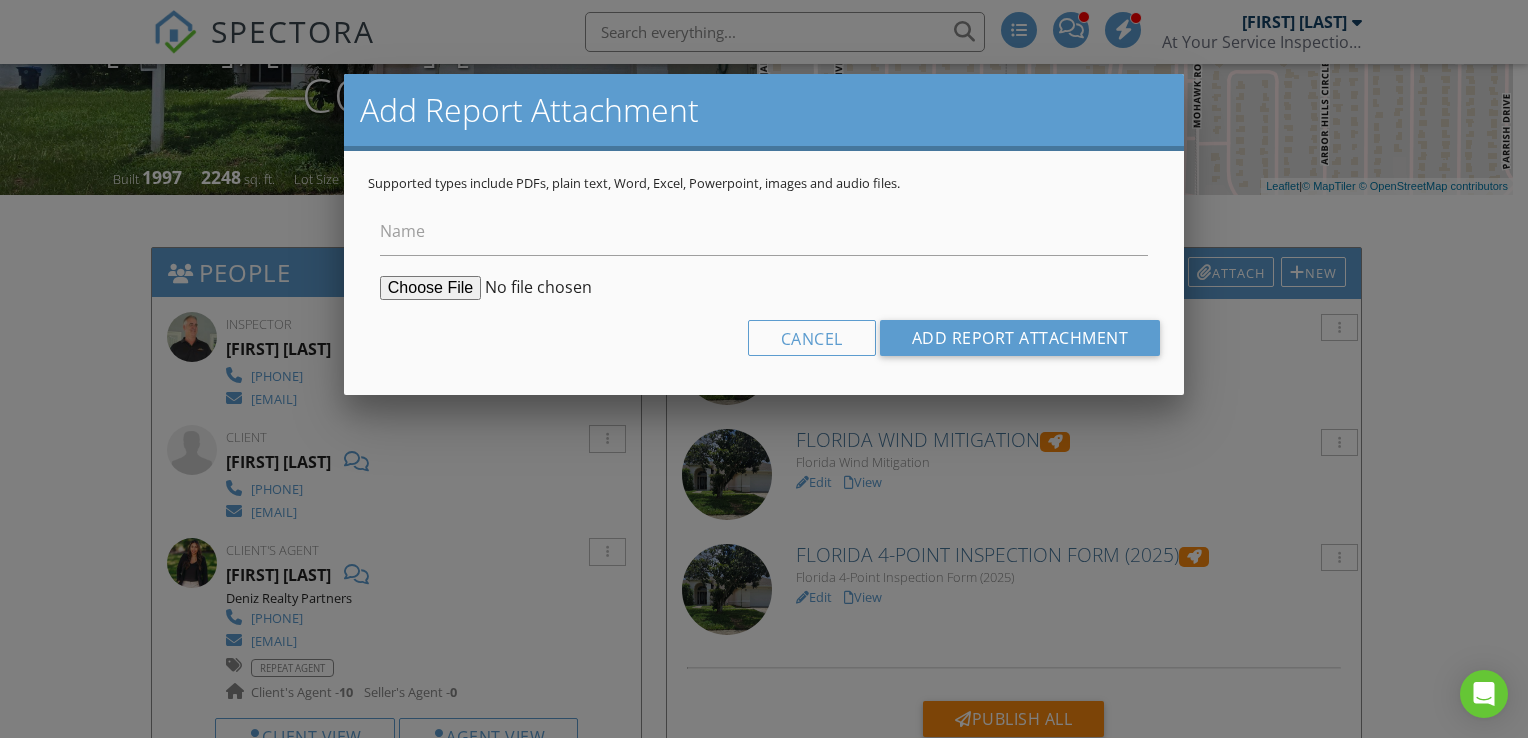 click at bounding box center [764, 361] 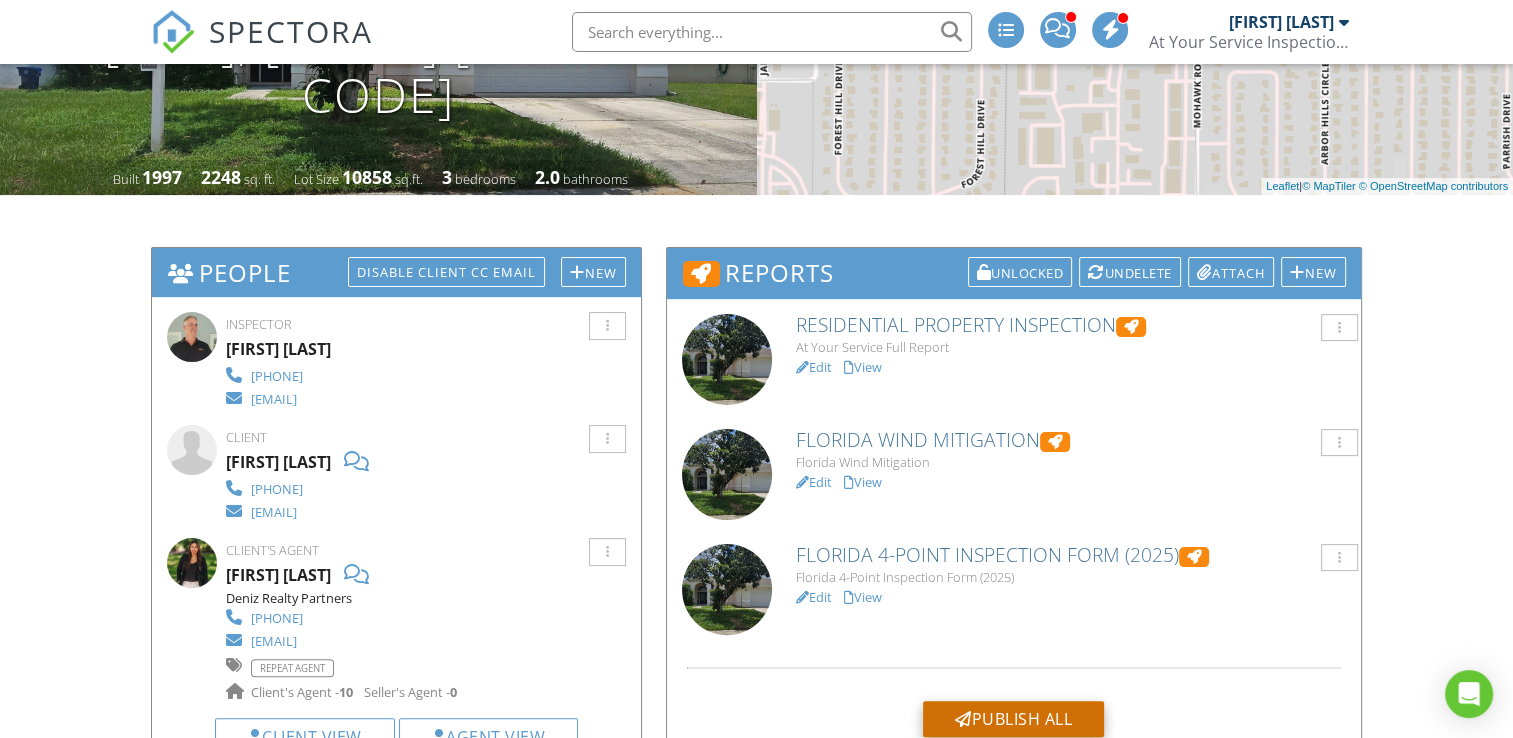 click on "Publish All" at bounding box center [1013, 719] 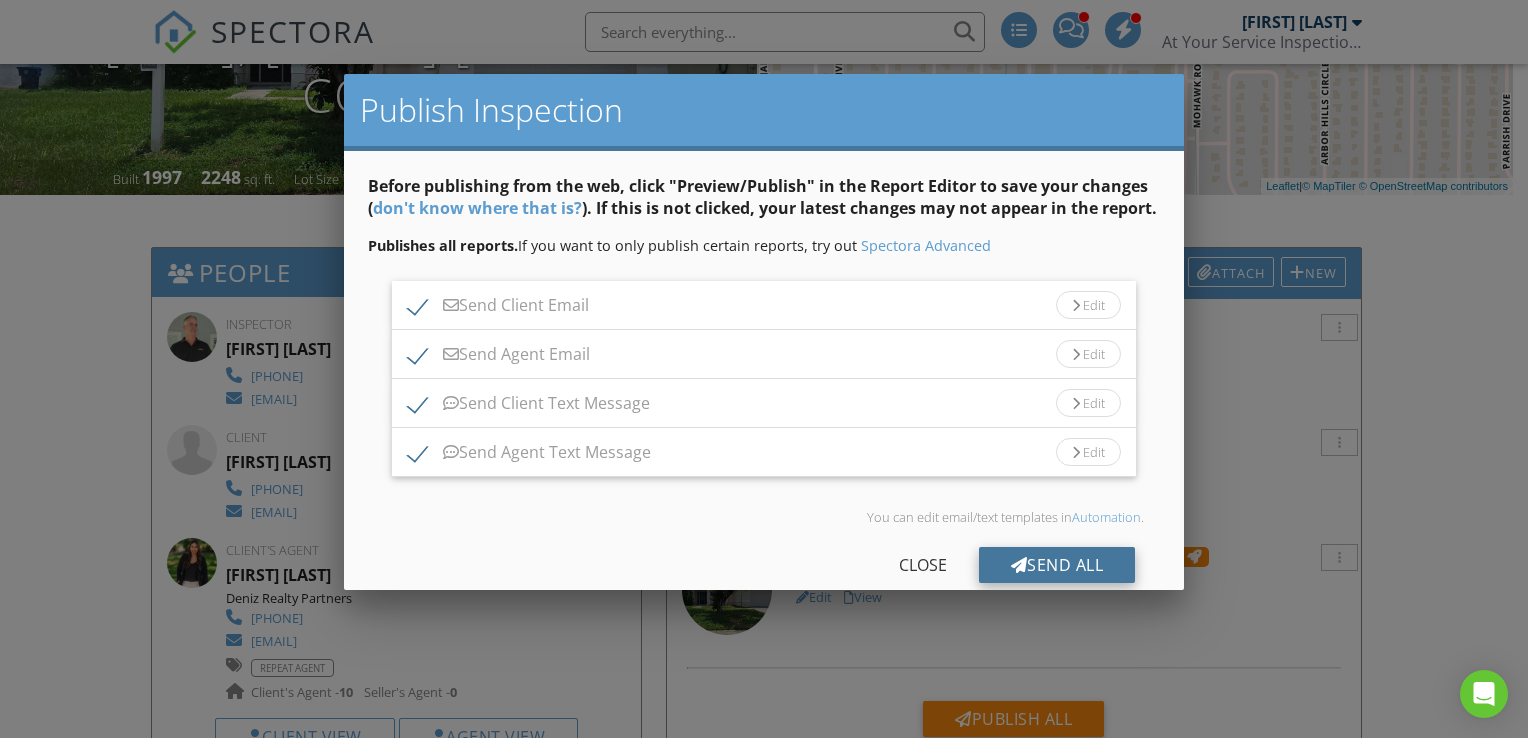 click on "Send All" at bounding box center [1057, 565] 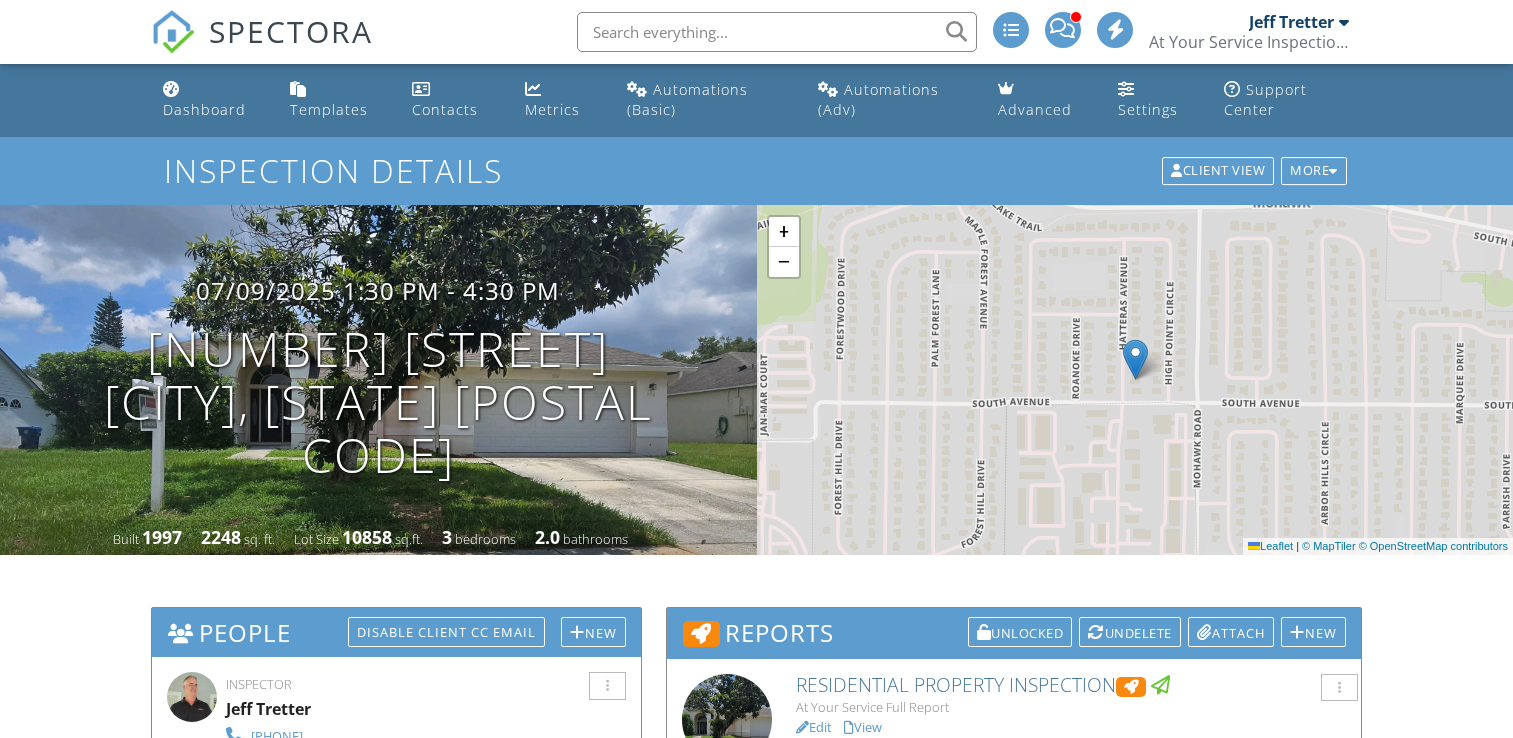 drag, startPoint x: 0, startPoint y: 0, endPoint x: 308, endPoint y: 34, distance: 309.87094 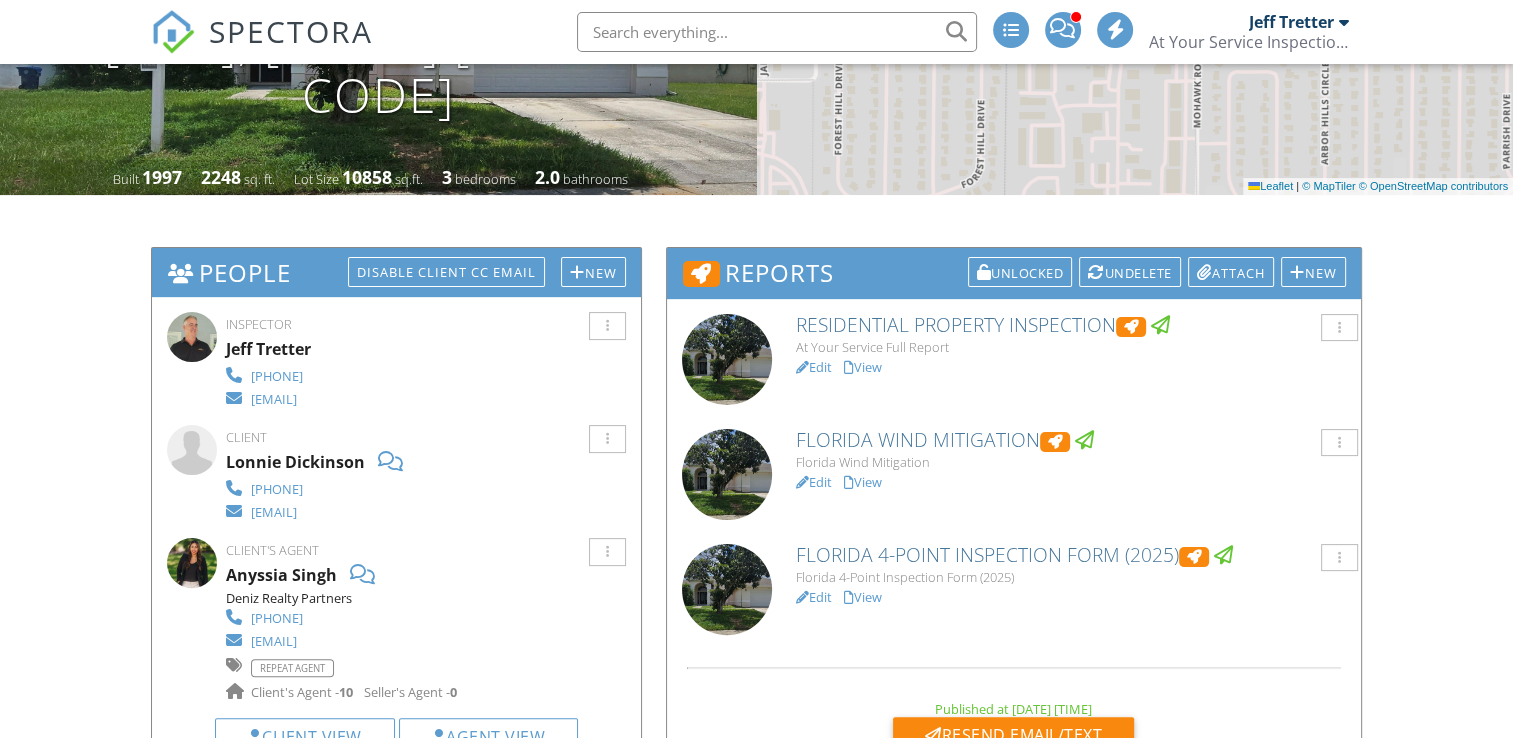 scroll, scrollTop: 0, scrollLeft: 0, axis: both 